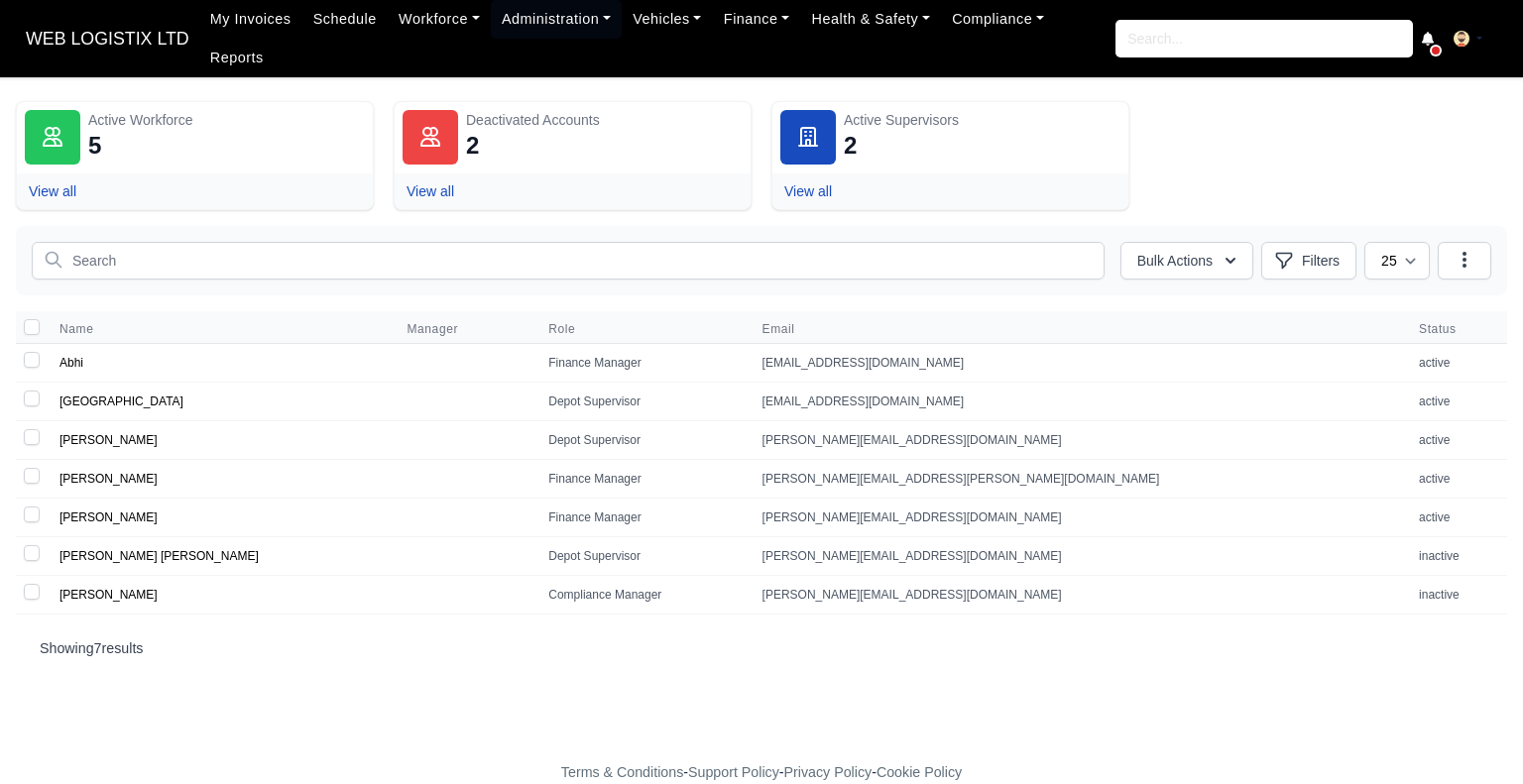 scroll, scrollTop: 0, scrollLeft: 0, axis: both 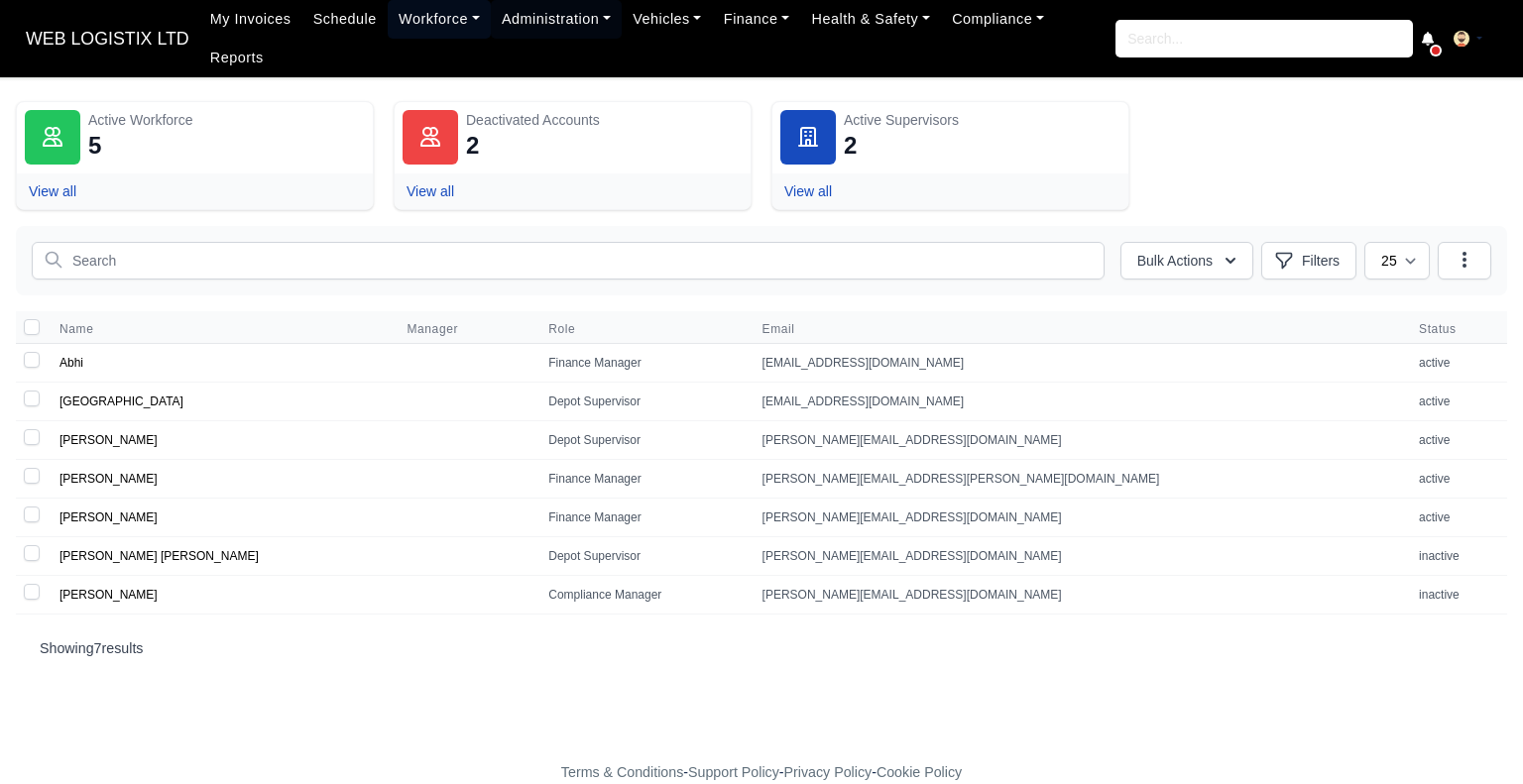 click on "Workforce" at bounding box center (439, 19) 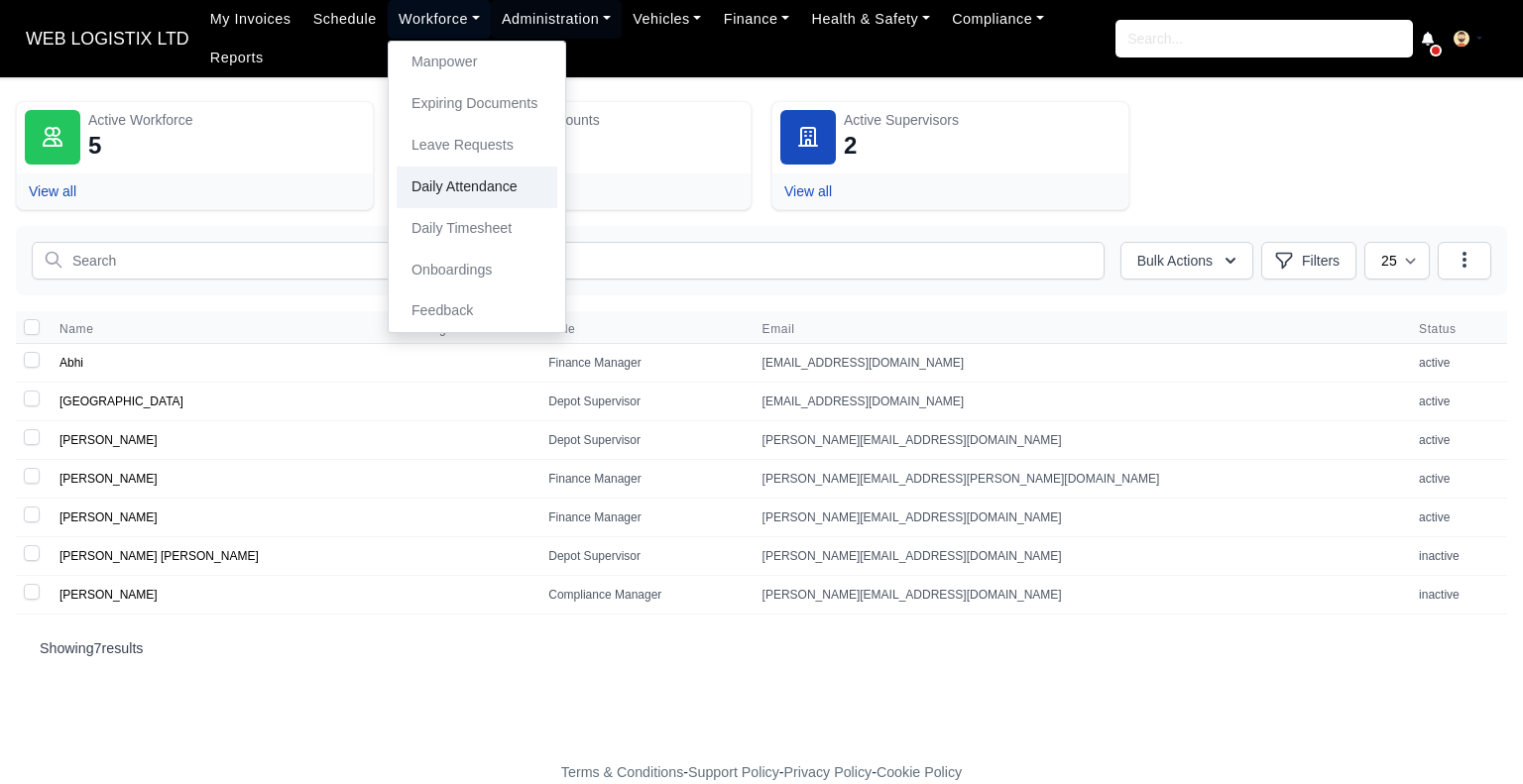 click on "Daily Attendance" at bounding box center [477, 187] 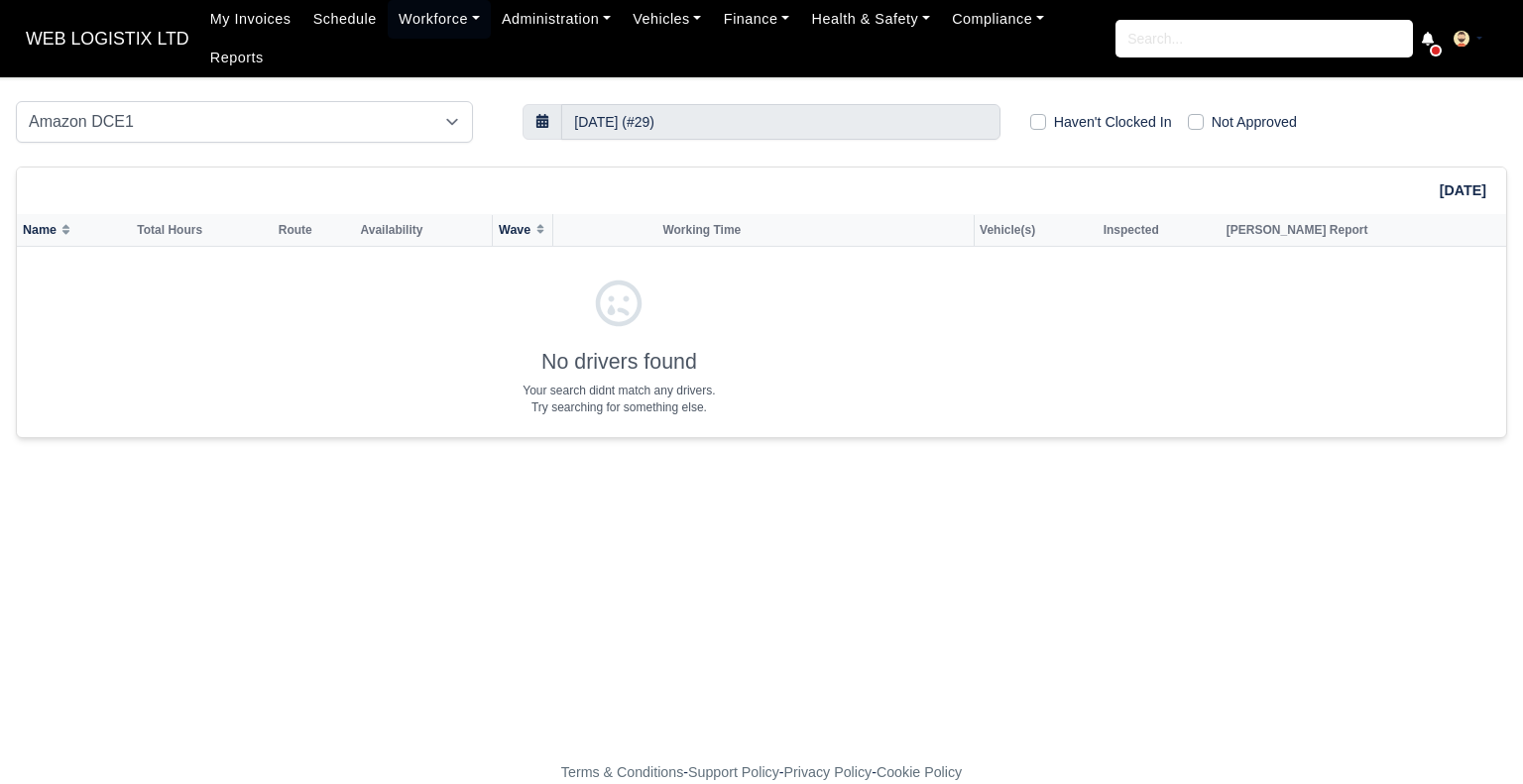 scroll, scrollTop: 0, scrollLeft: 0, axis: both 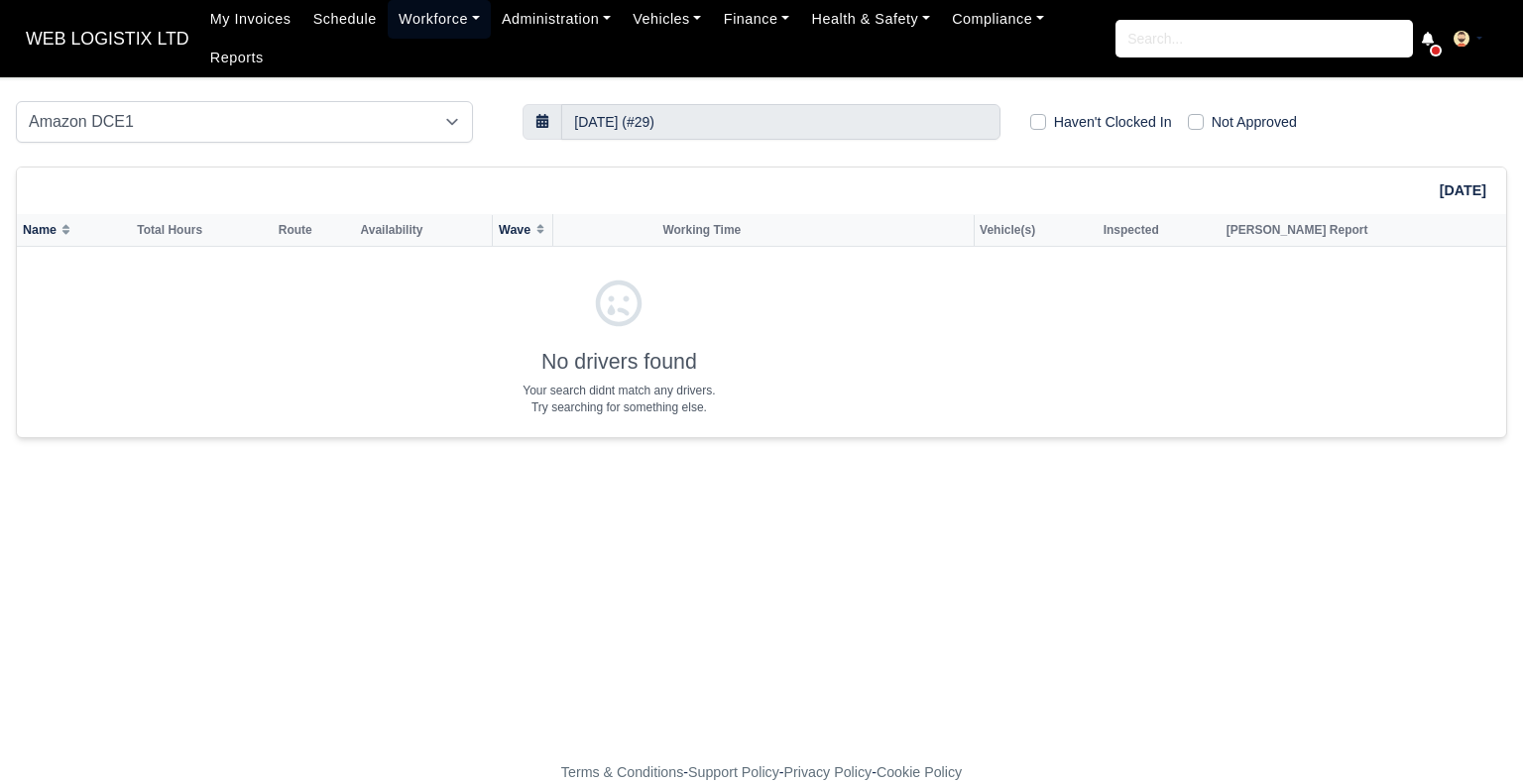 click on "Workforce" at bounding box center (439, 19) 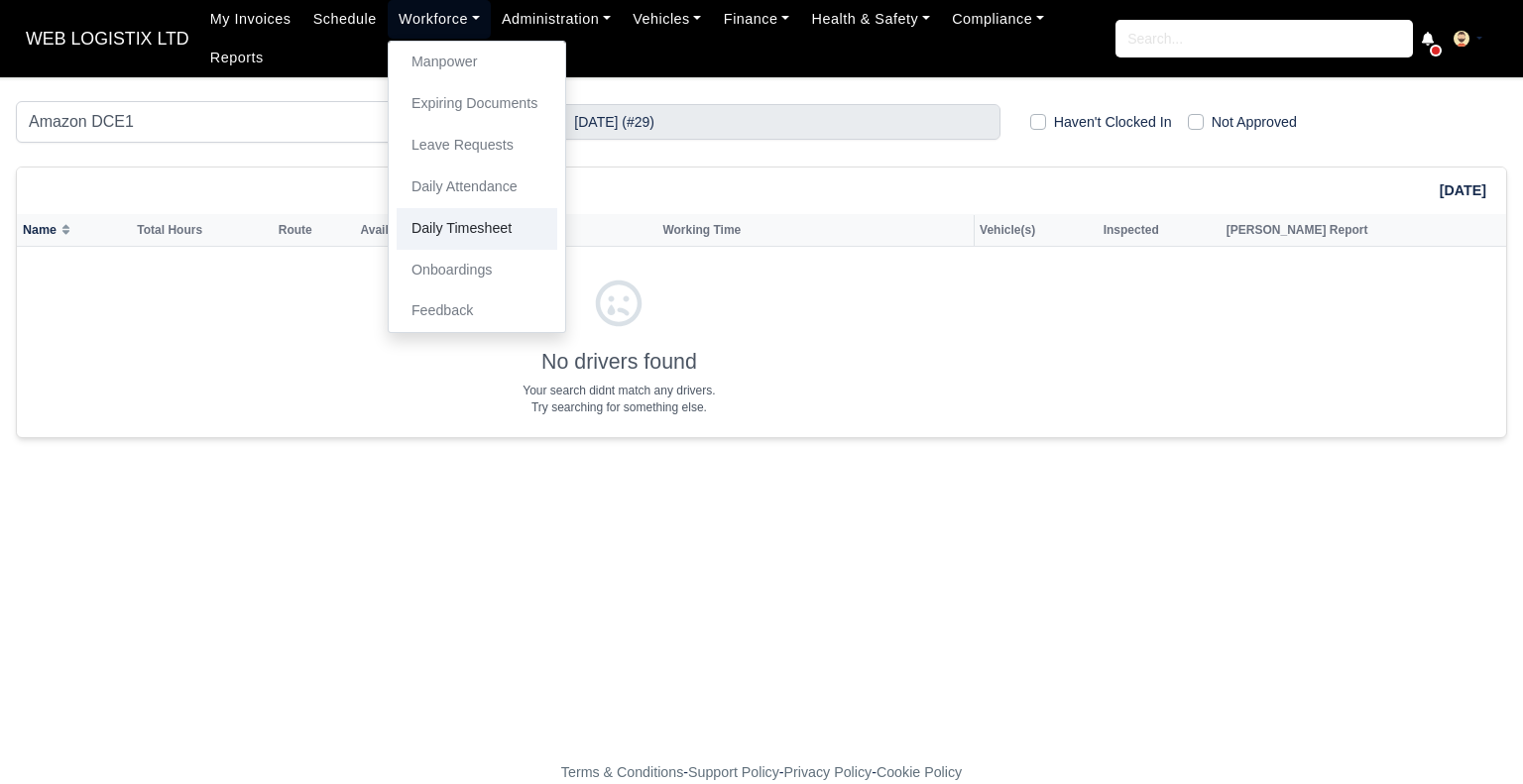 click on "Daily Timesheet" at bounding box center (477, 229) 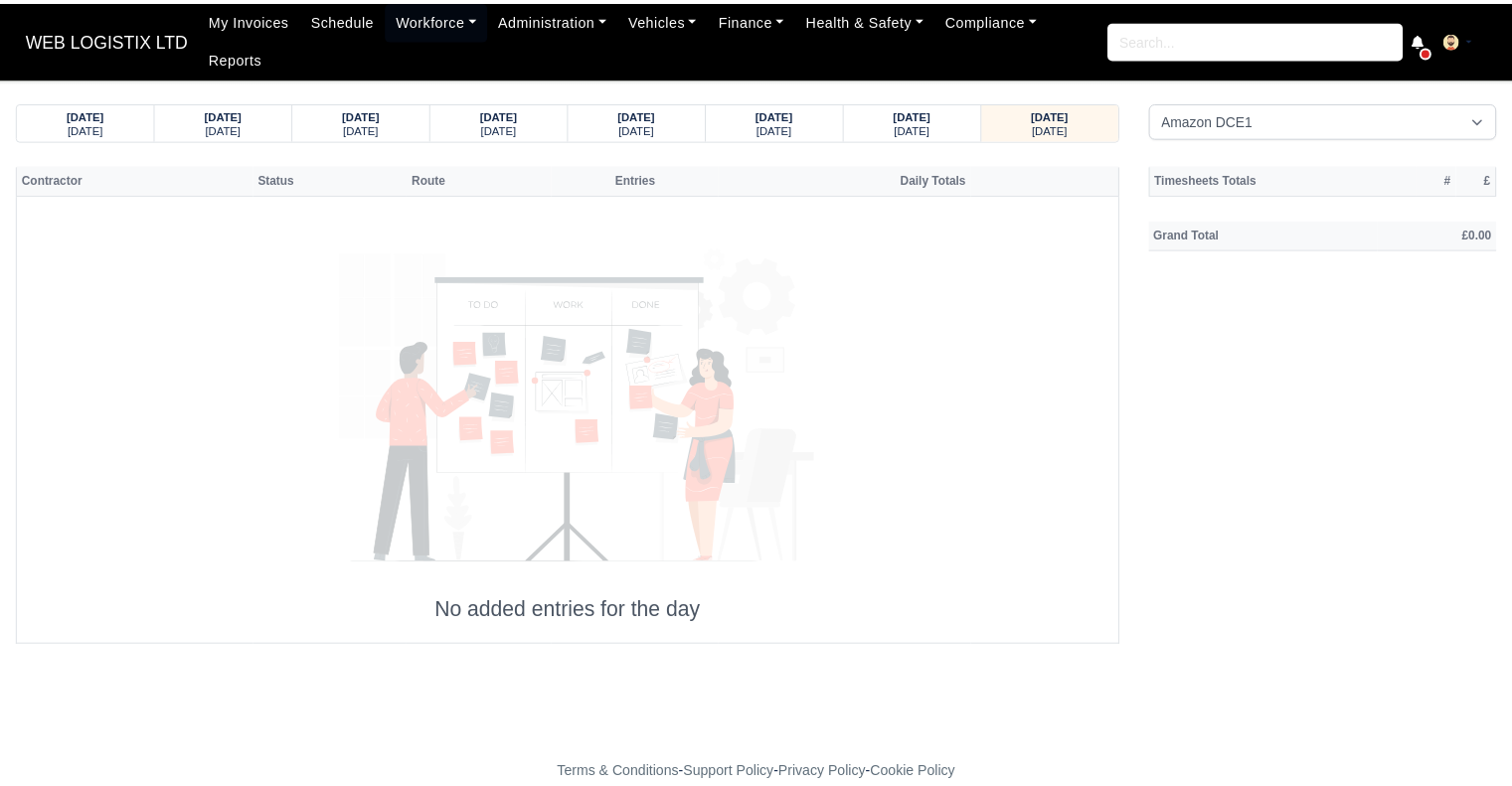 scroll, scrollTop: 0, scrollLeft: 0, axis: both 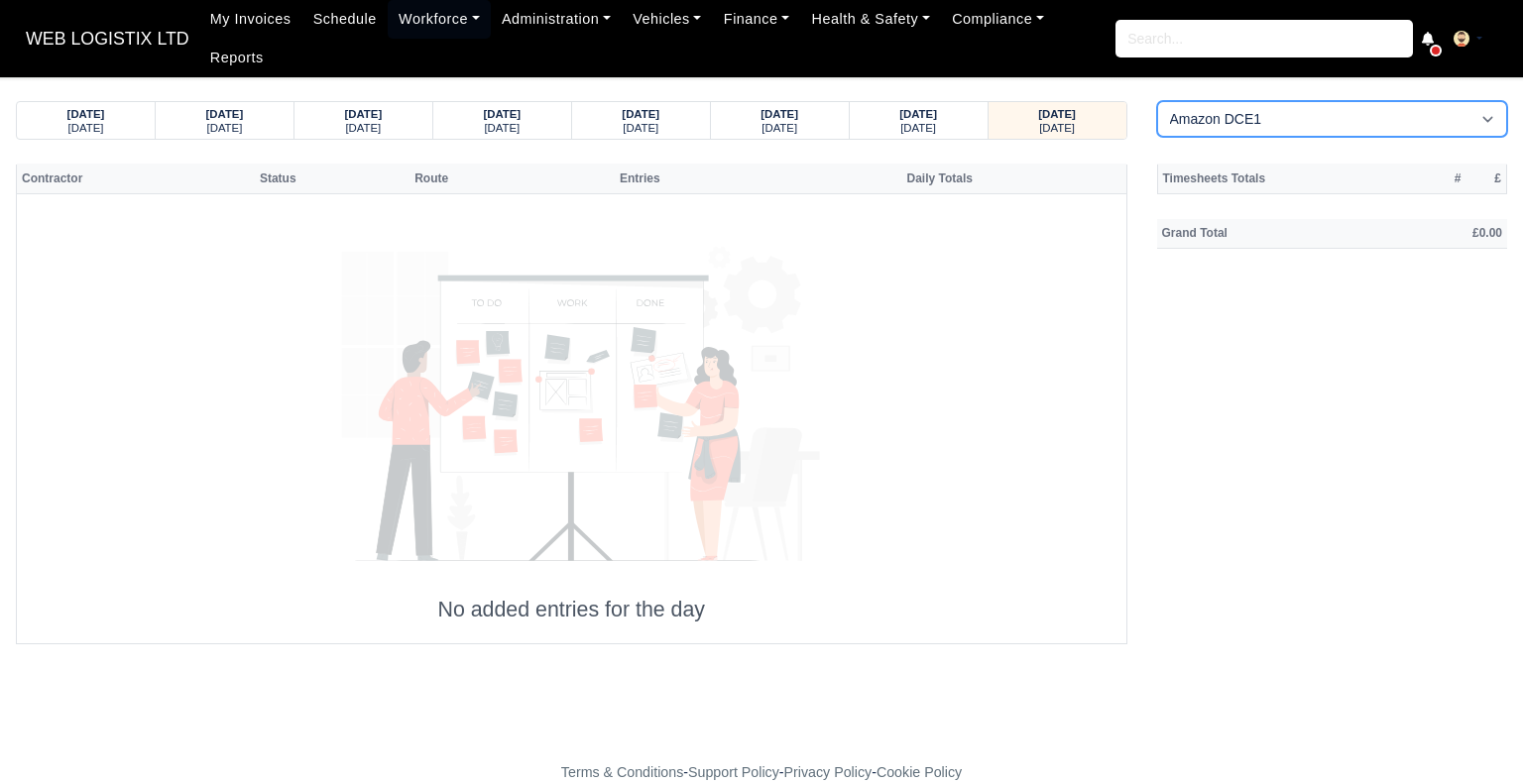 click on "Amazon DCE1
DWN2 - Knowsley (DWN2) - Amazon Logistics (L34 7XL)
DXM2 - Trafford Manchester (DXM2) - Amazon Logistics" at bounding box center (1333, 119) 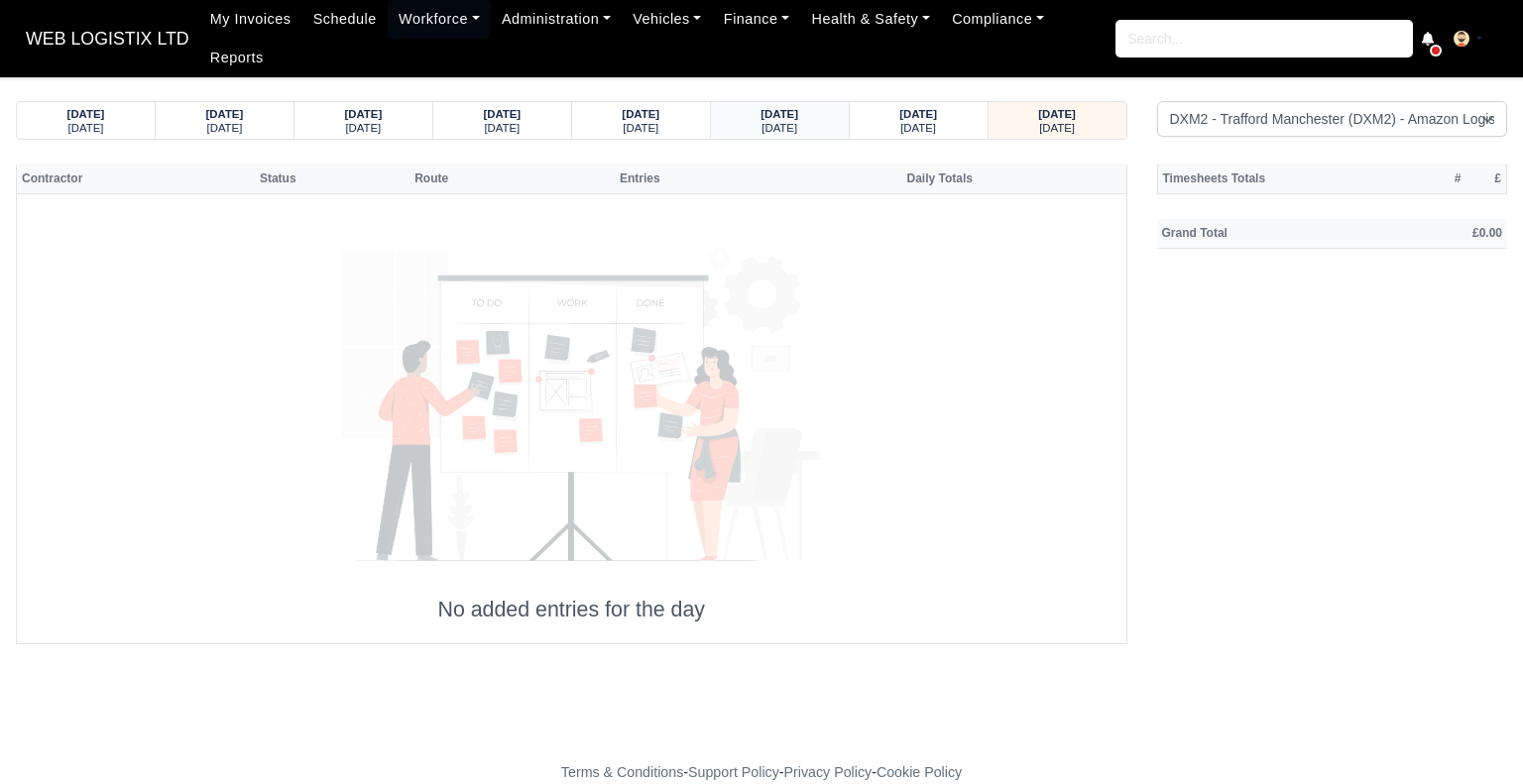 click on "Sunday" at bounding box center (779, 127) 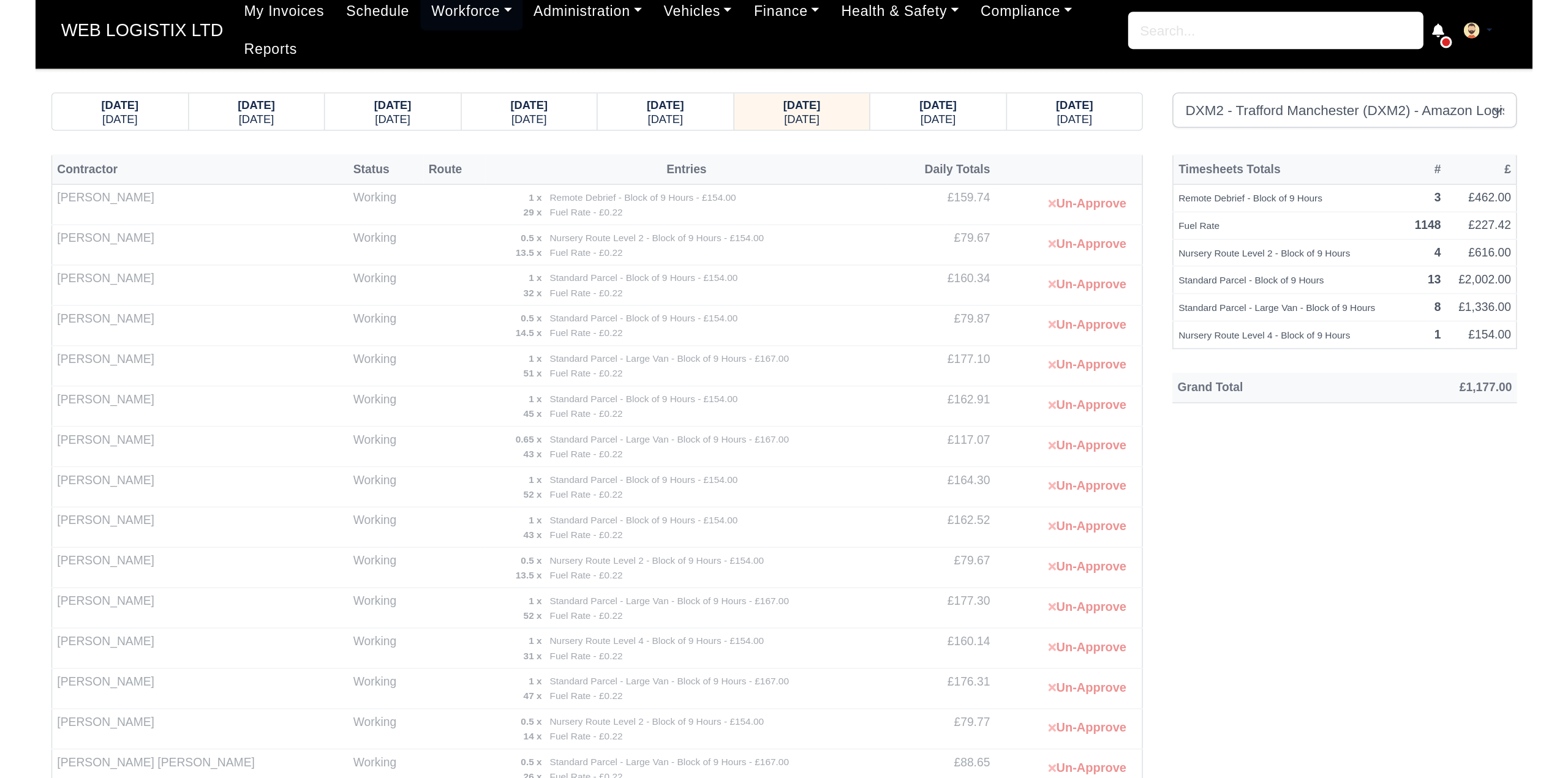 scroll, scrollTop: 0, scrollLeft: 0, axis: both 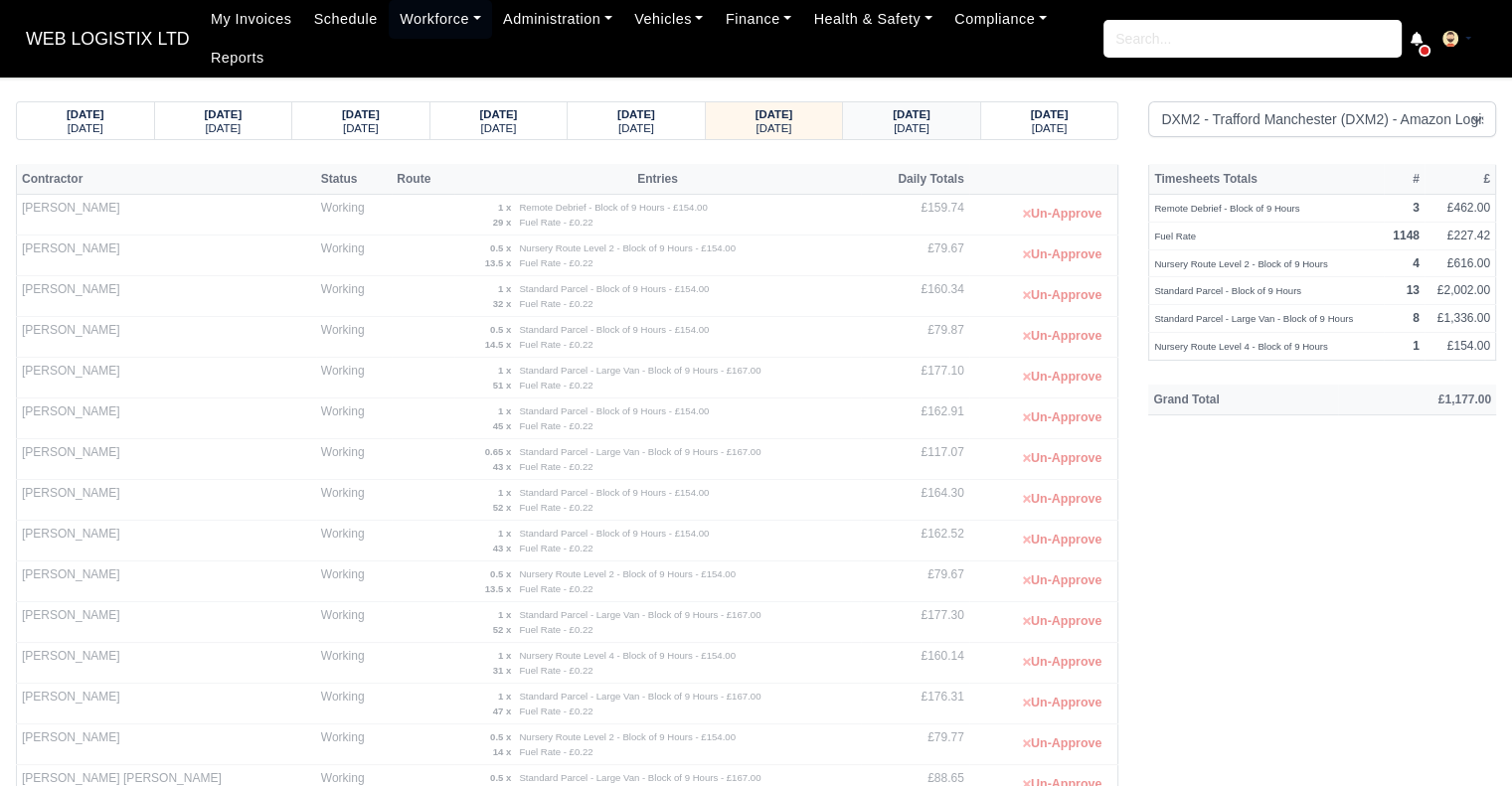 click on "Monday" at bounding box center [912, 127] 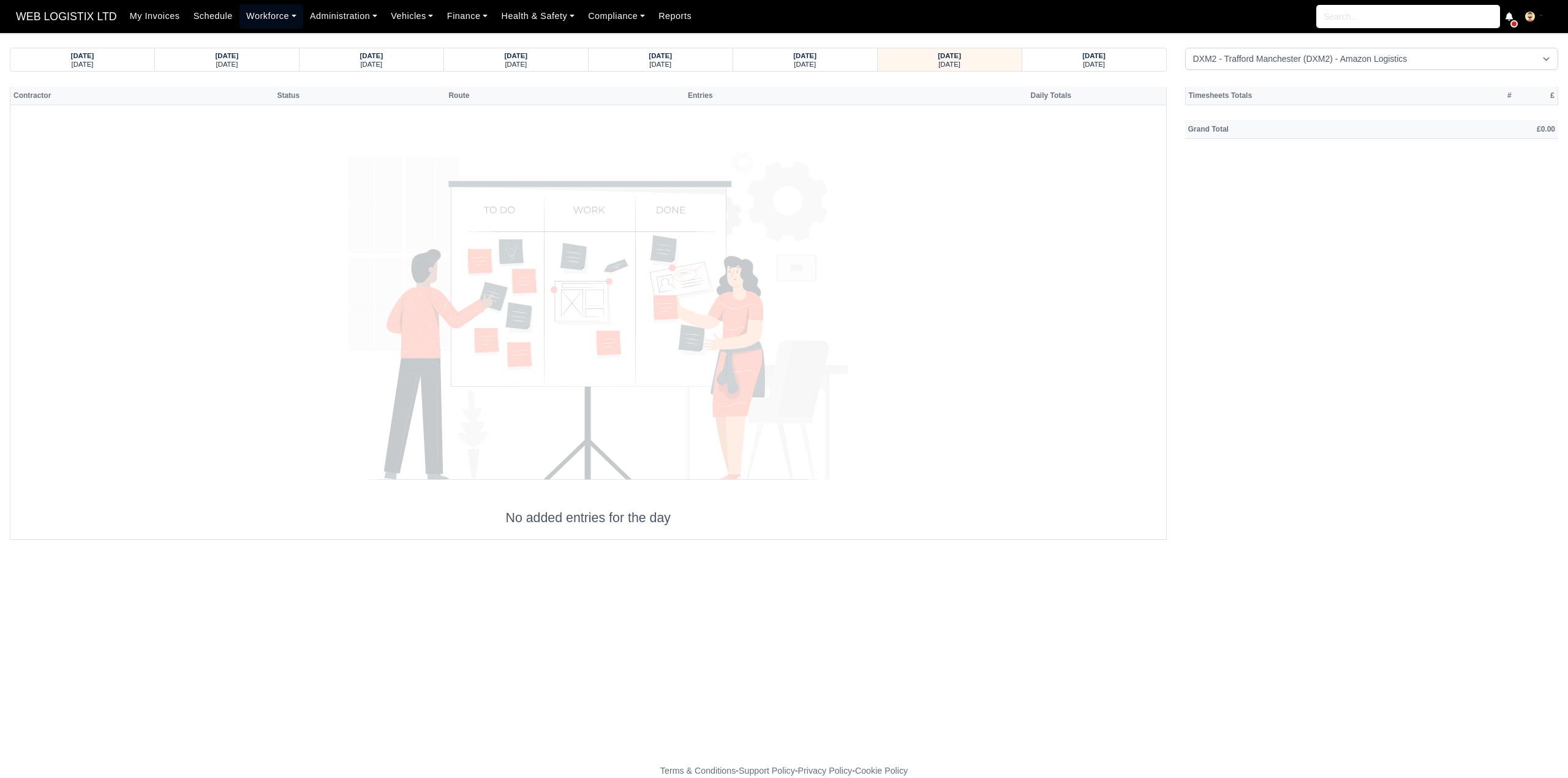 click on "Workforce" at bounding box center (271, 16) 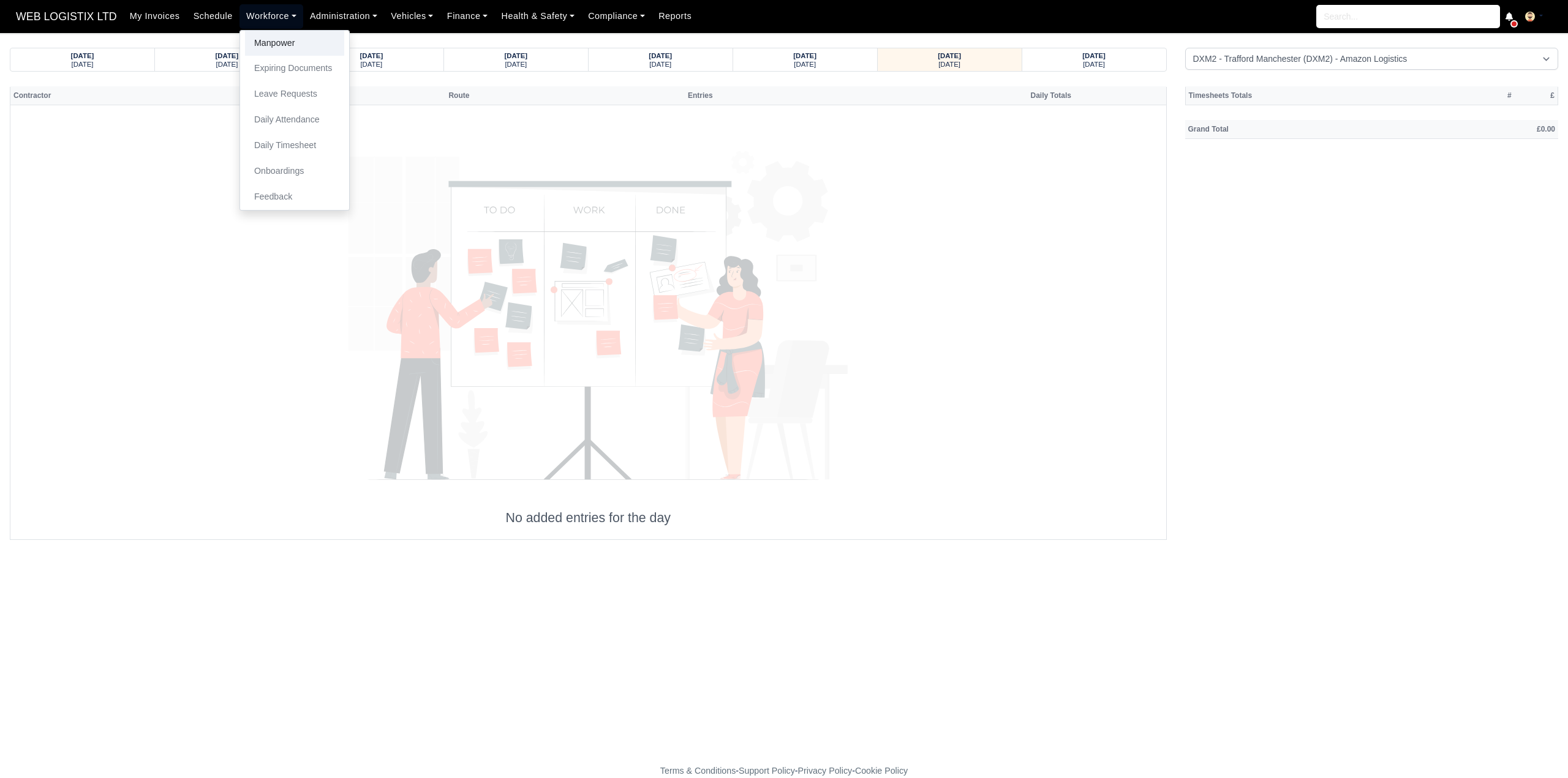 click on "Manpower" at bounding box center [295, 43] 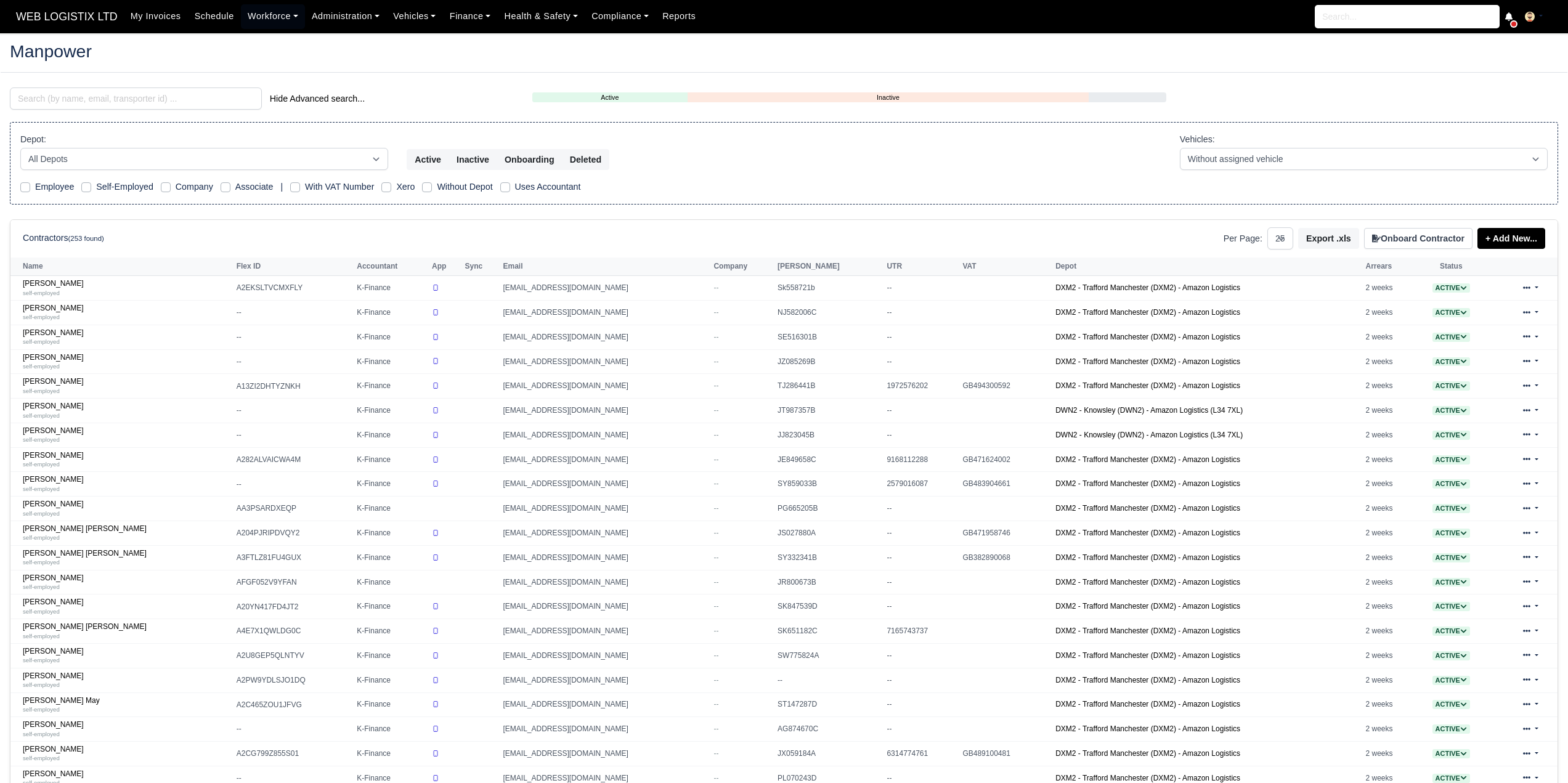 select on "25" 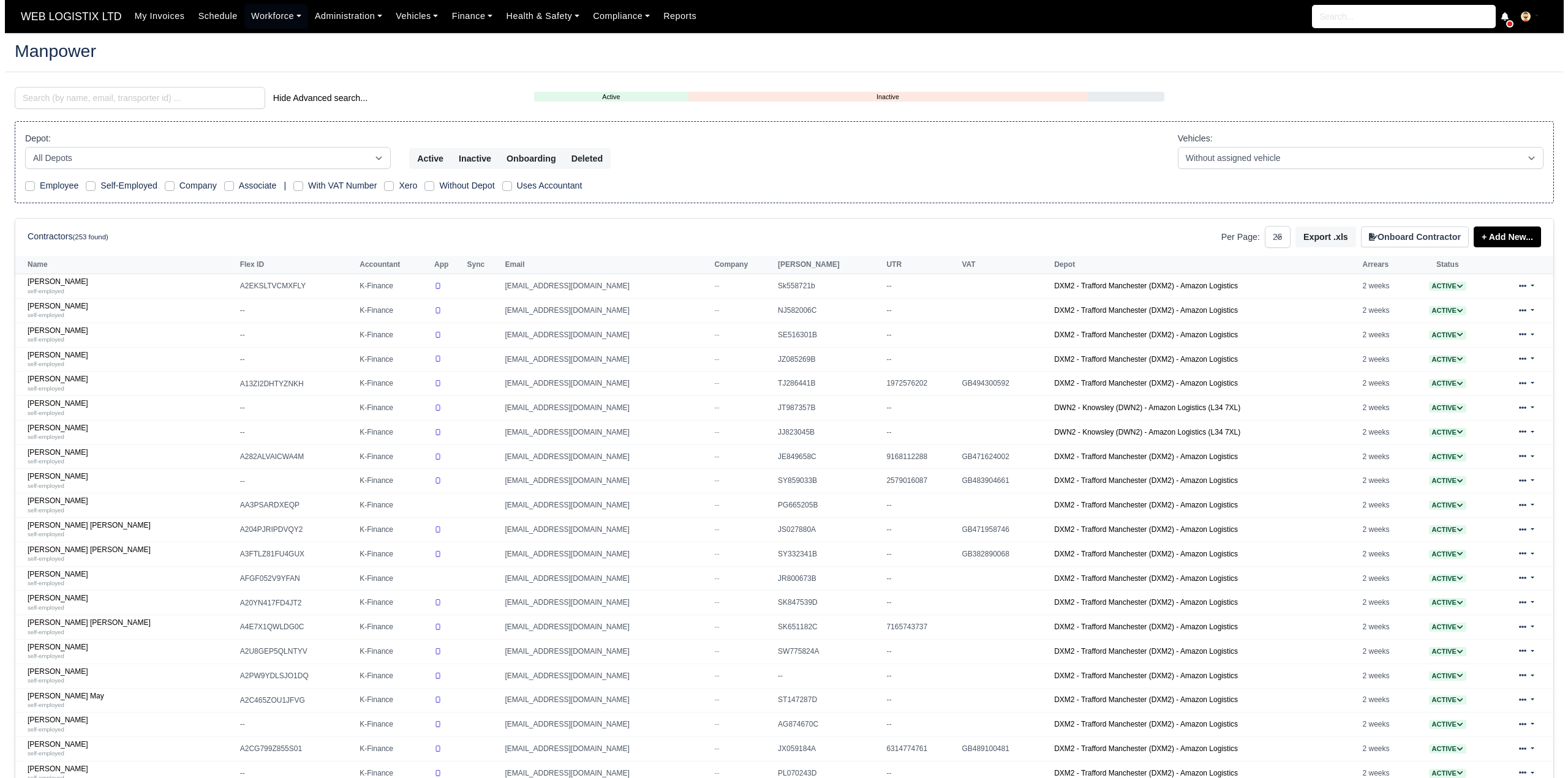 scroll, scrollTop: 0, scrollLeft: 0, axis: both 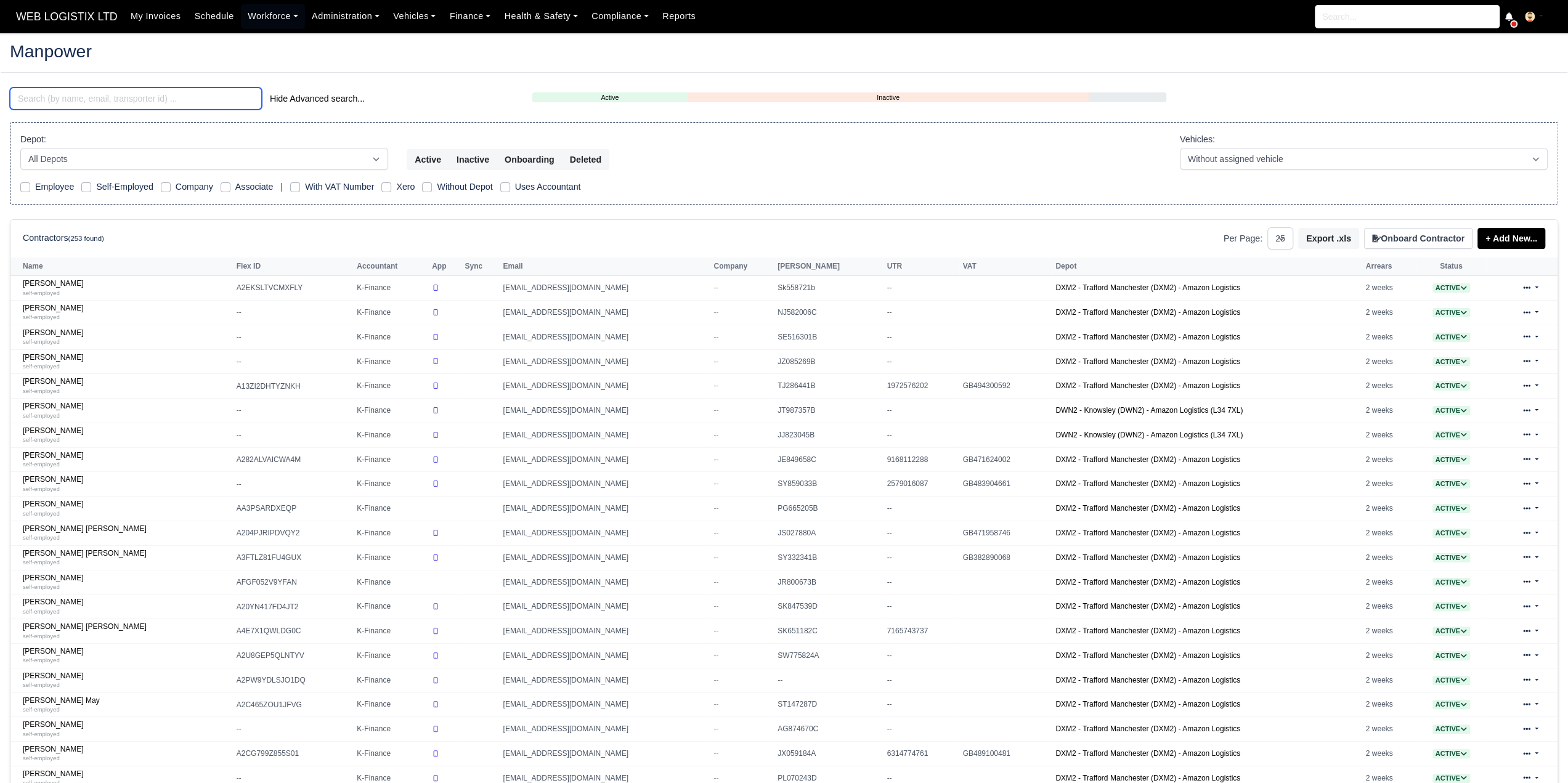 click at bounding box center [136, 99] 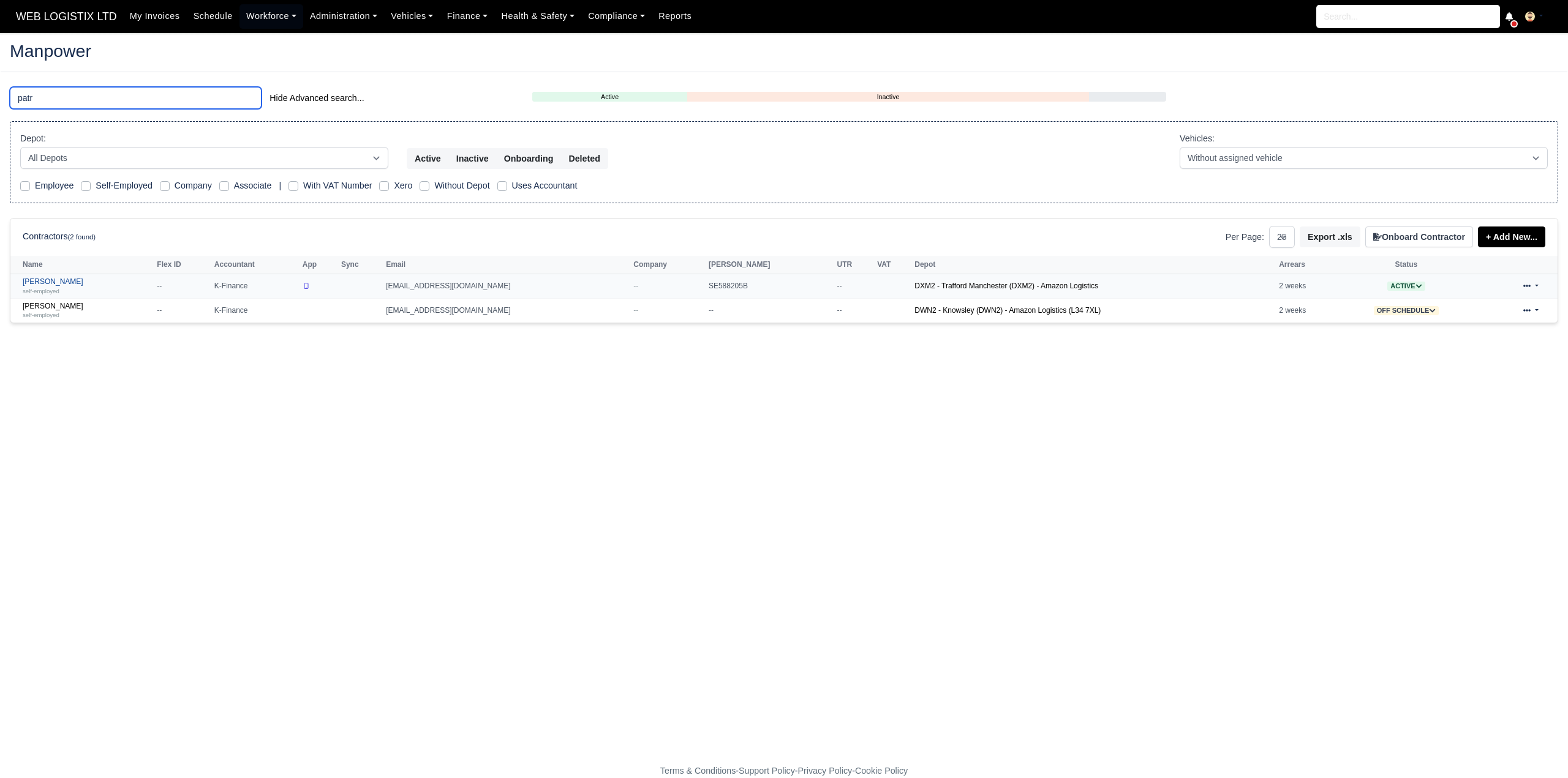 type on "patr" 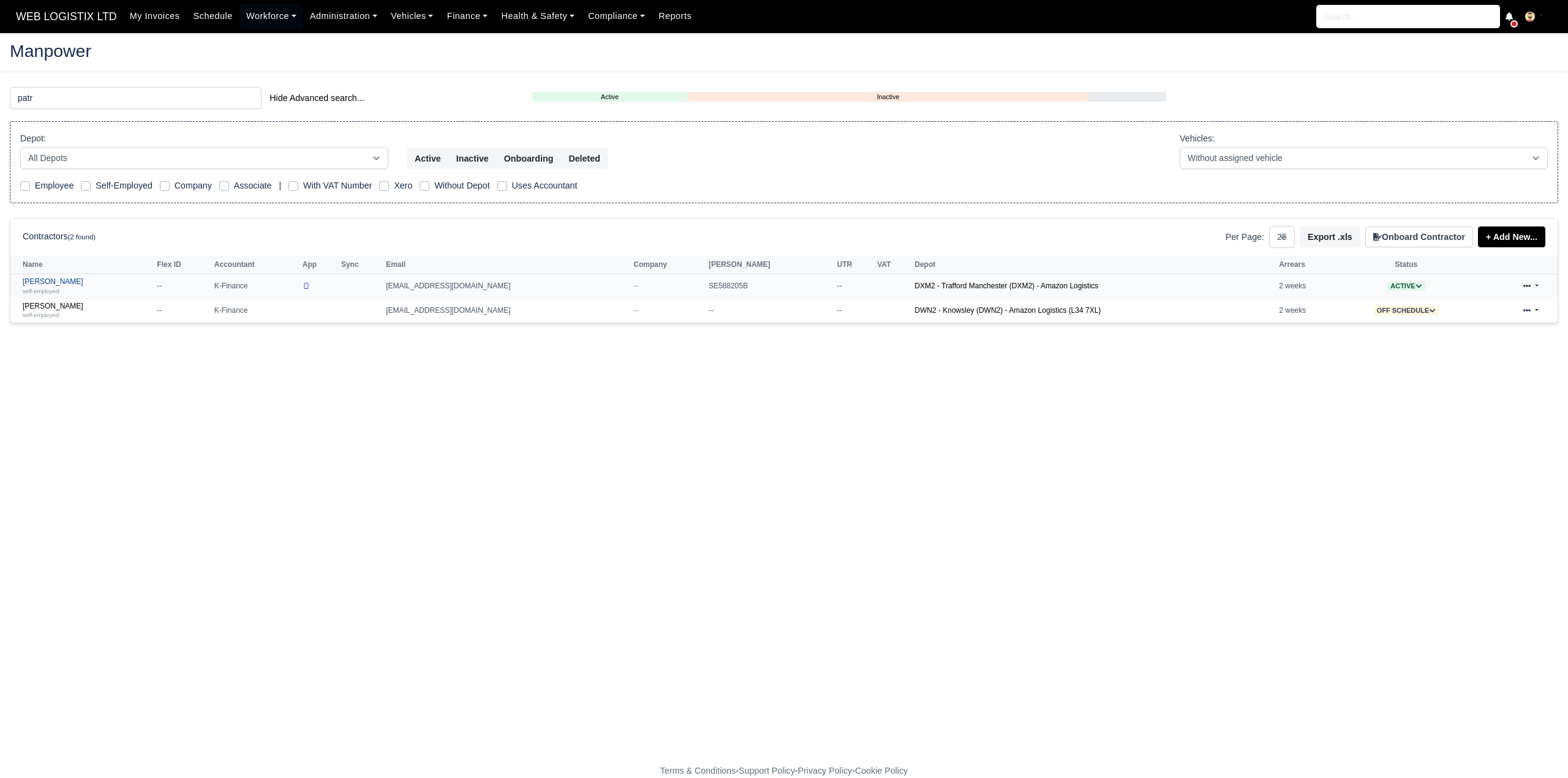 click on "self-employed" at bounding box center (41, 291) 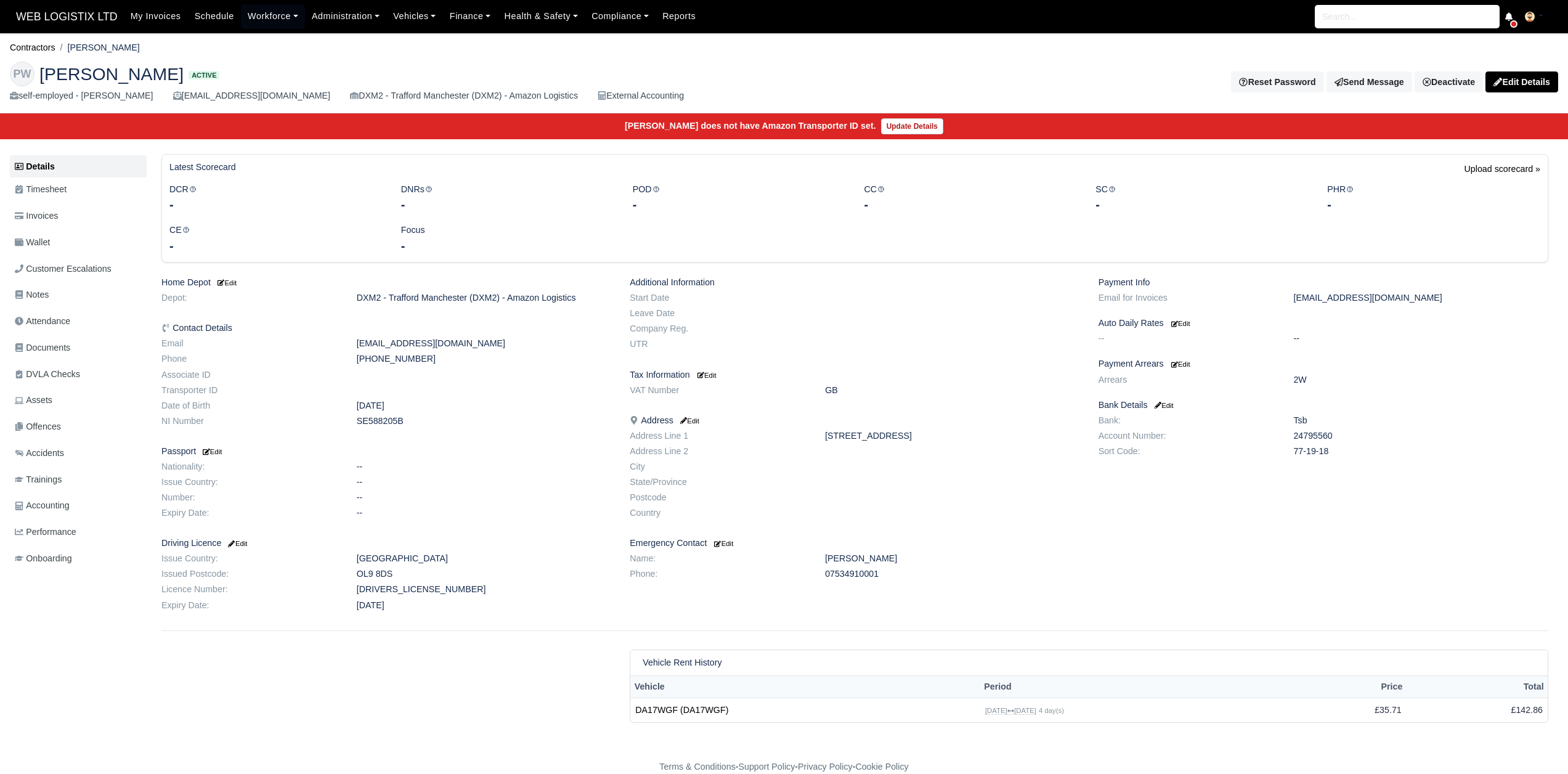 scroll, scrollTop: 0, scrollLeft: 0, axis: both 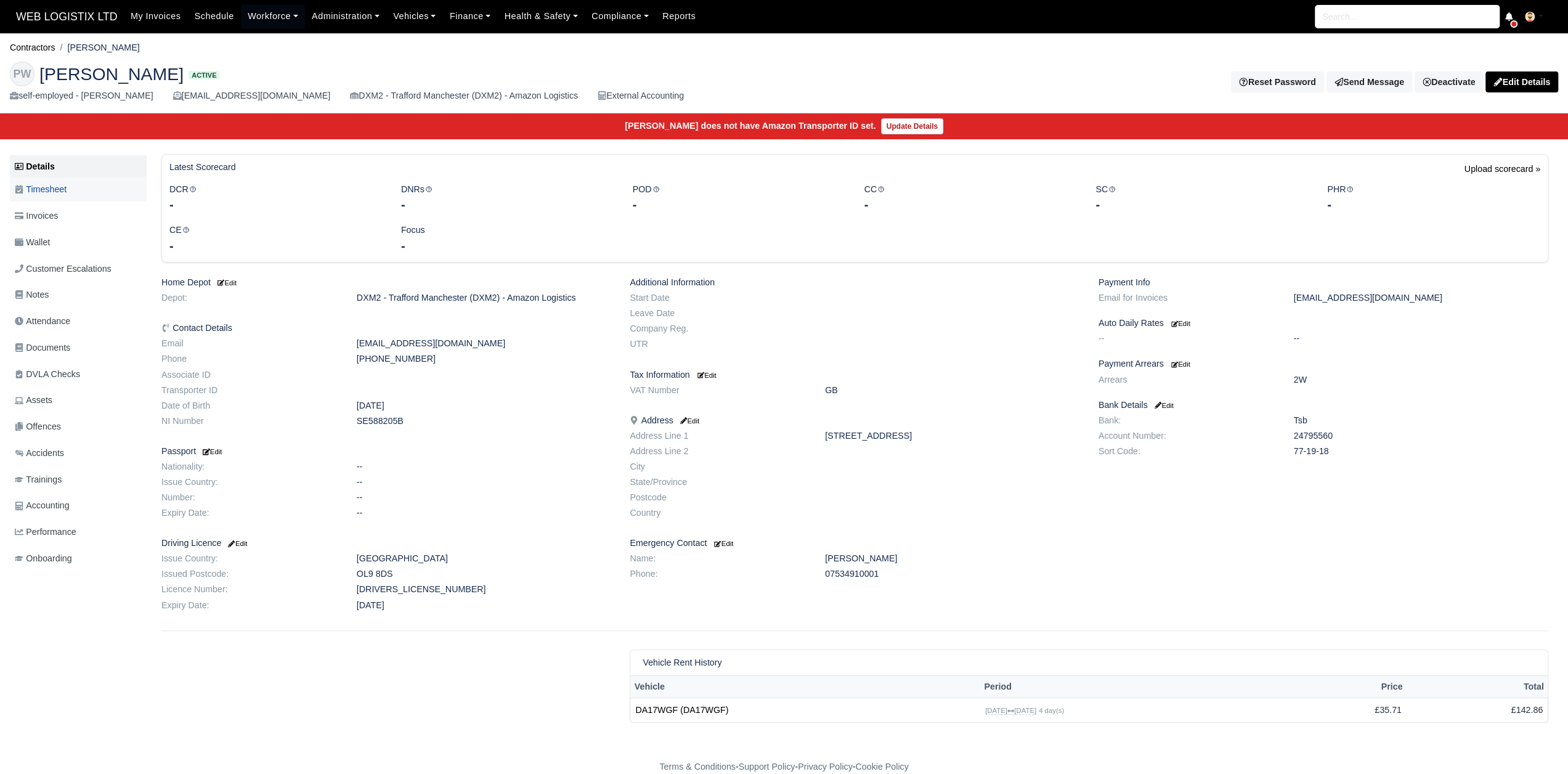 click on "Timesheet" at bounding box center (78, 189) 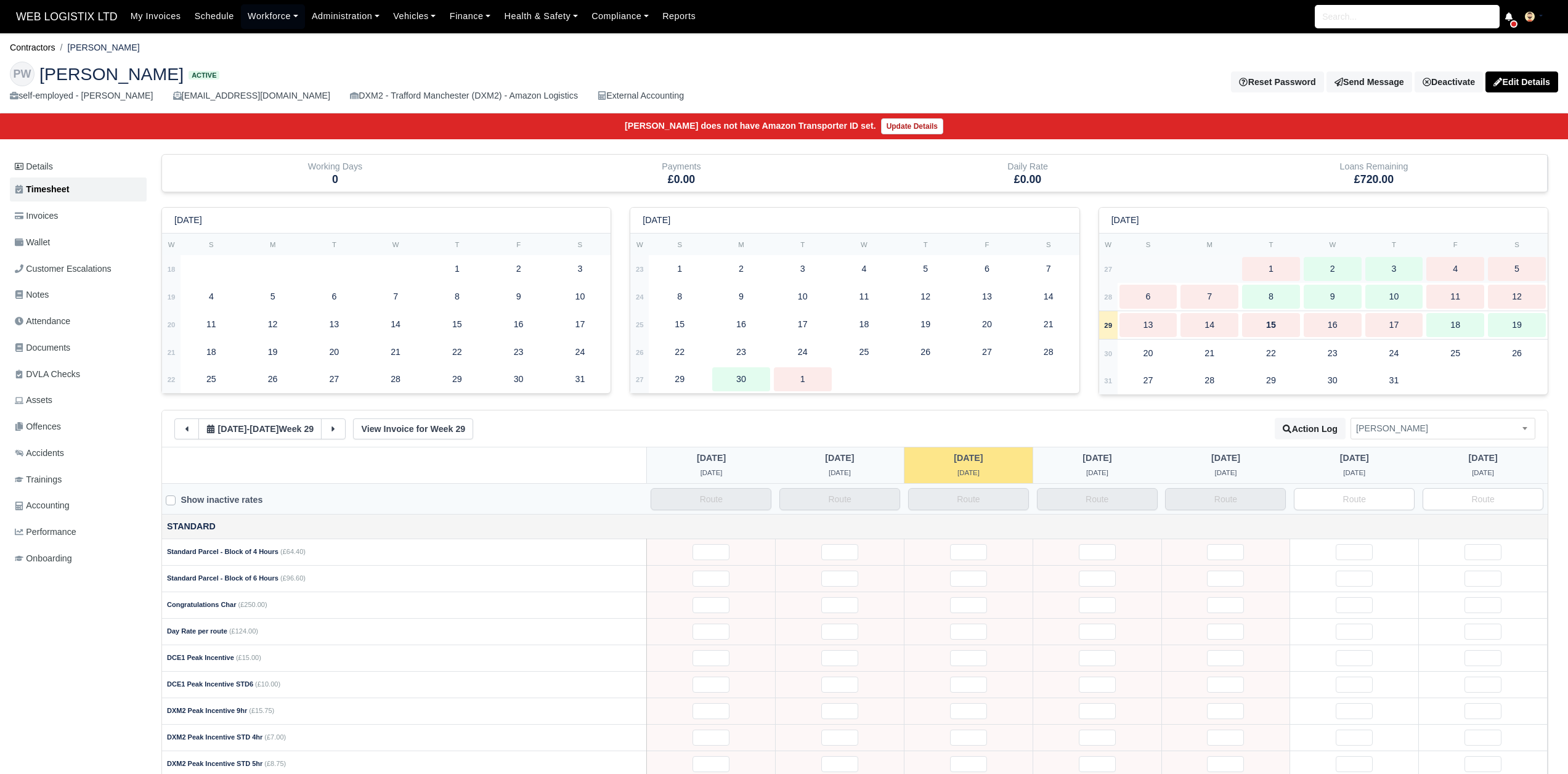 scroll, scrollTop: 0, scrollLeft: 0, axis: both 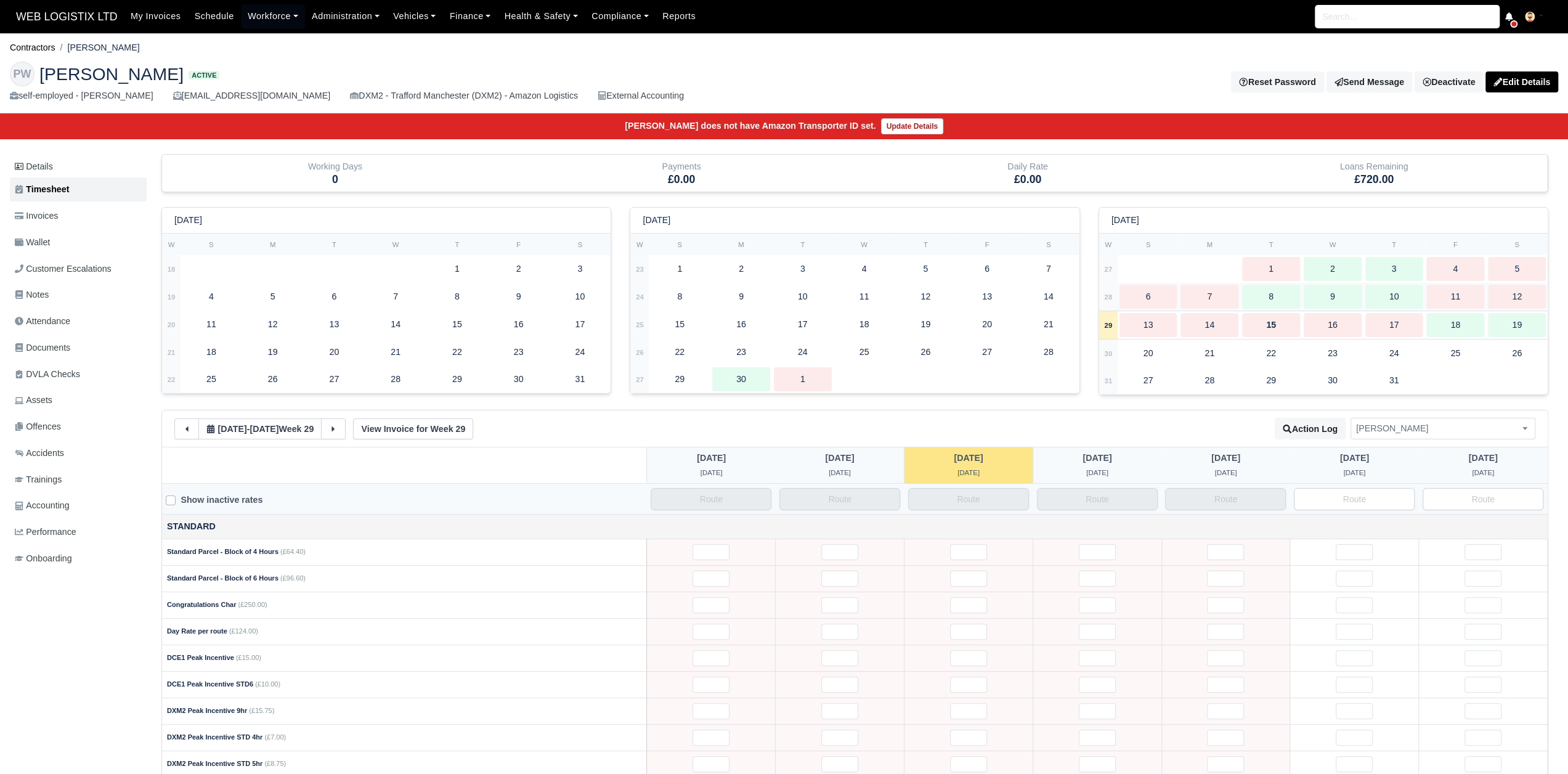 click on "9" at bounding box center [1333, 296] 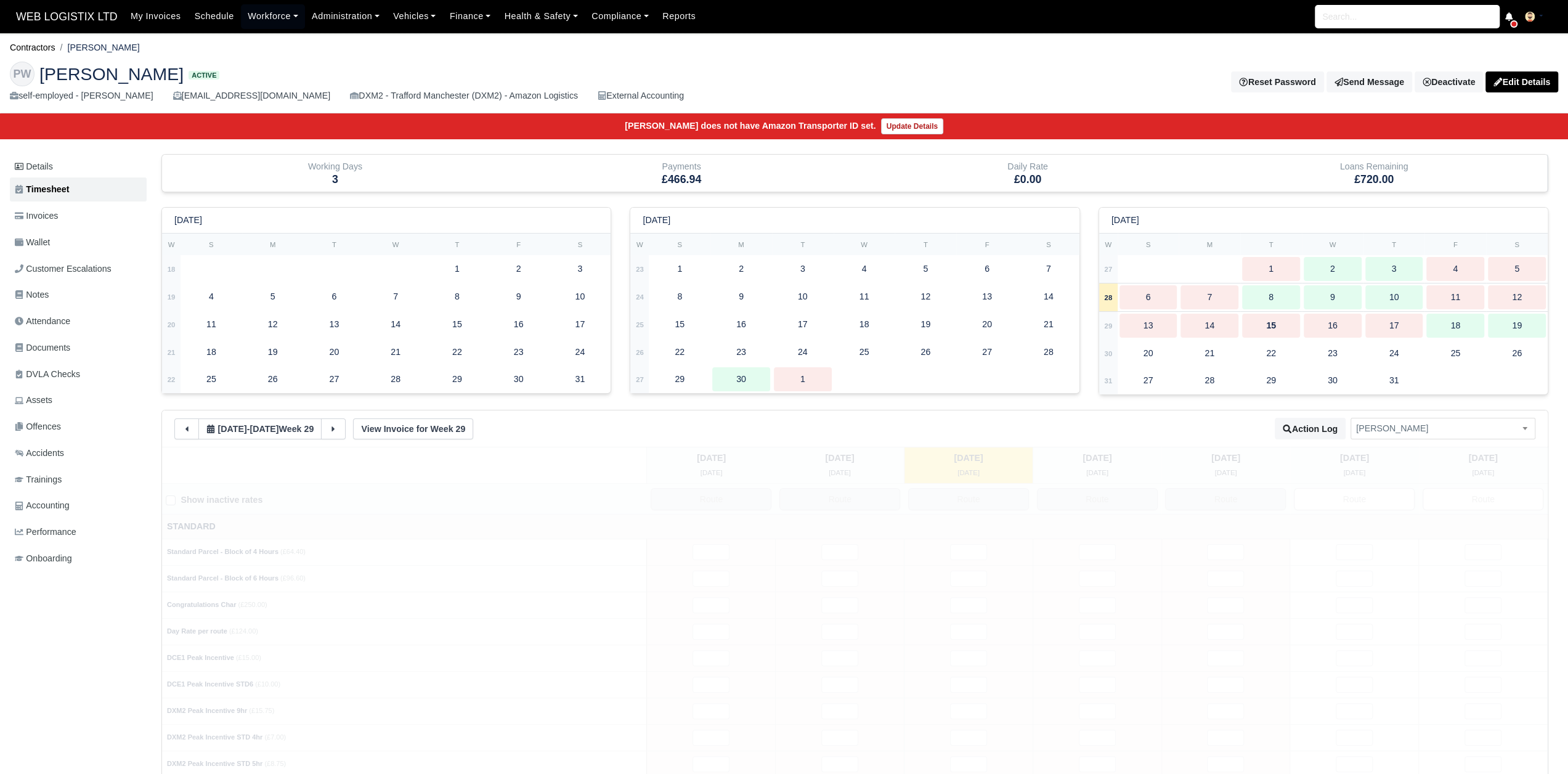 type 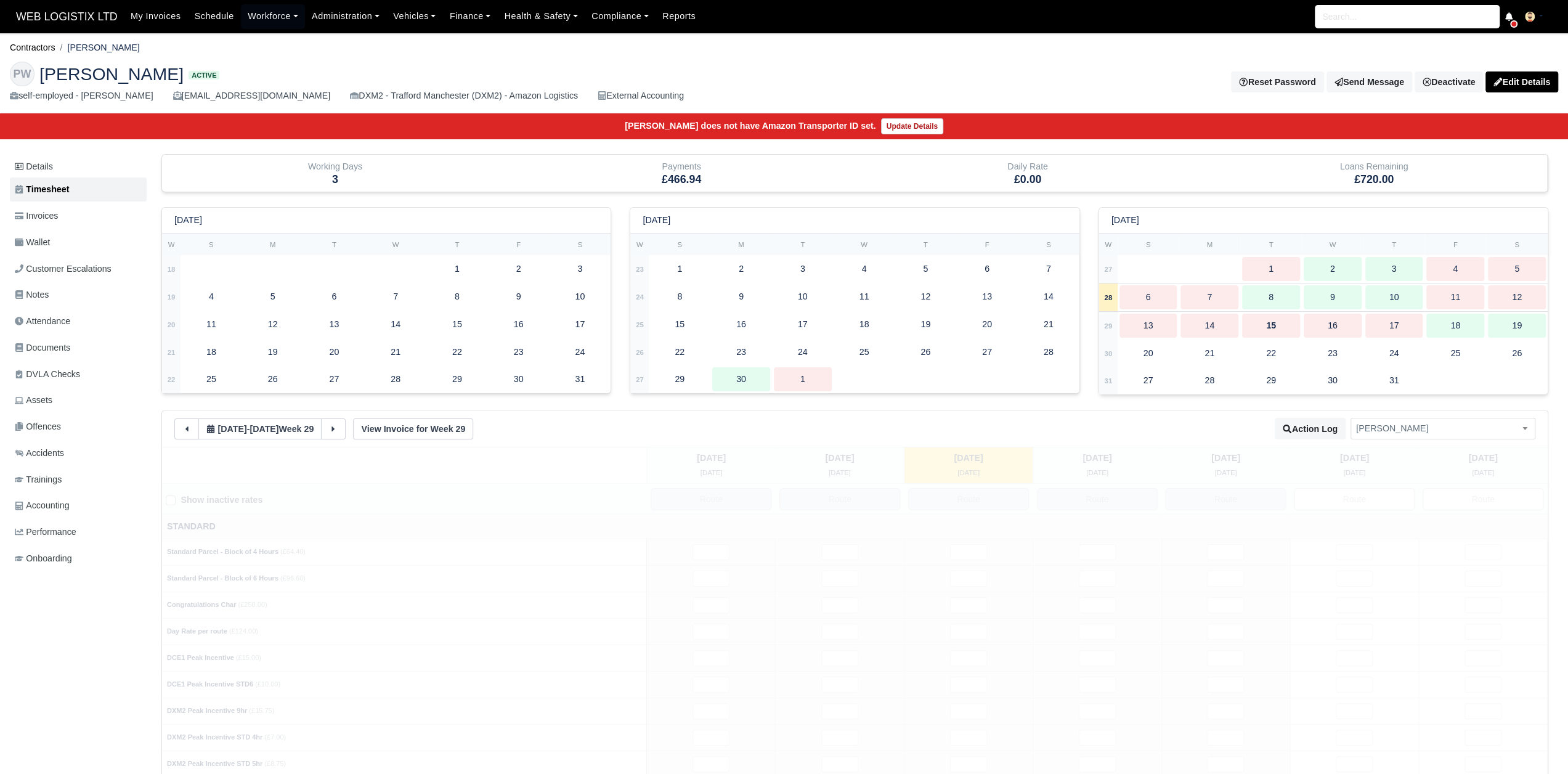 type 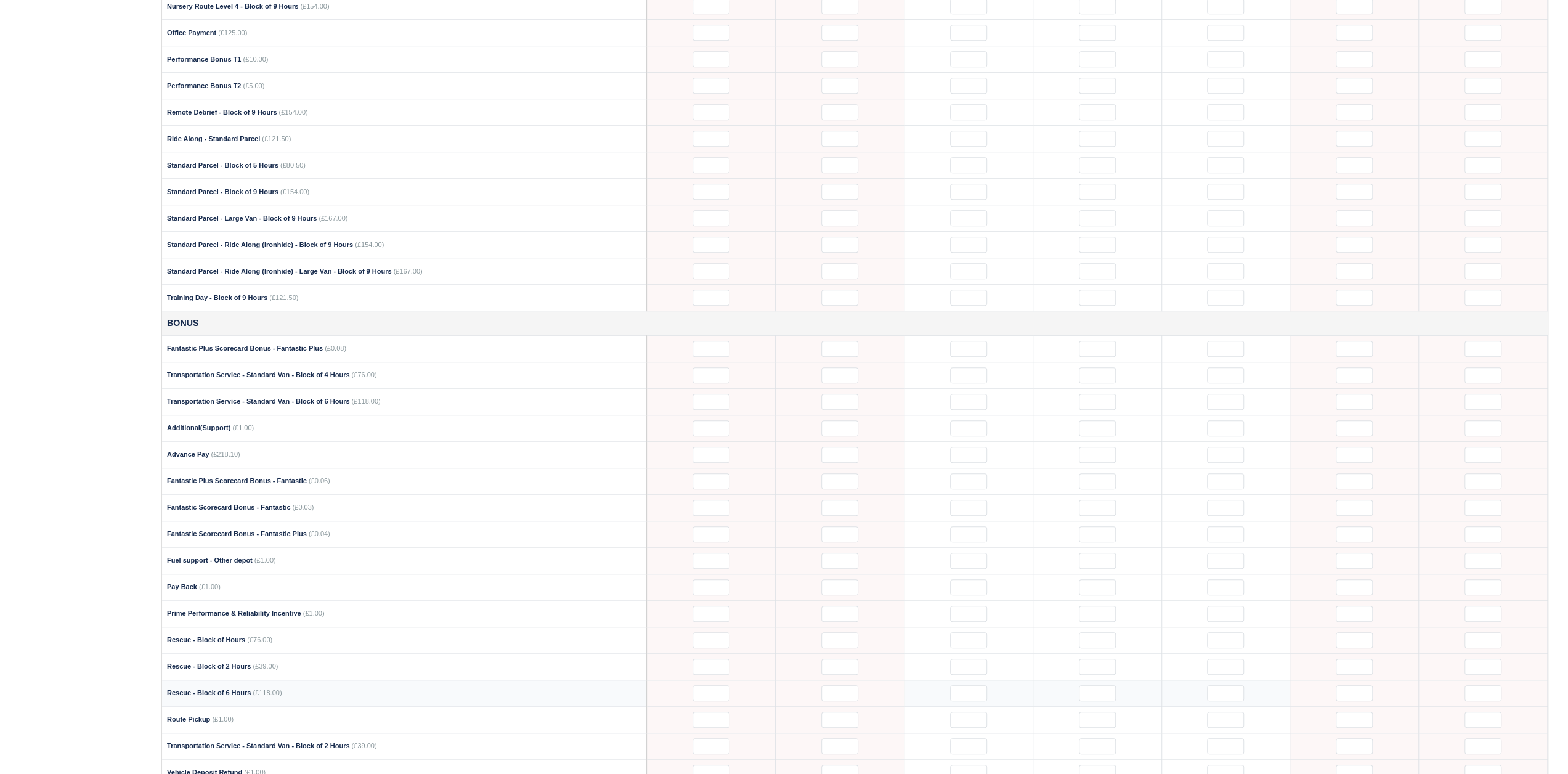 scroll, scrollTop: 1171, scrollLeft: 0, axis: vertical 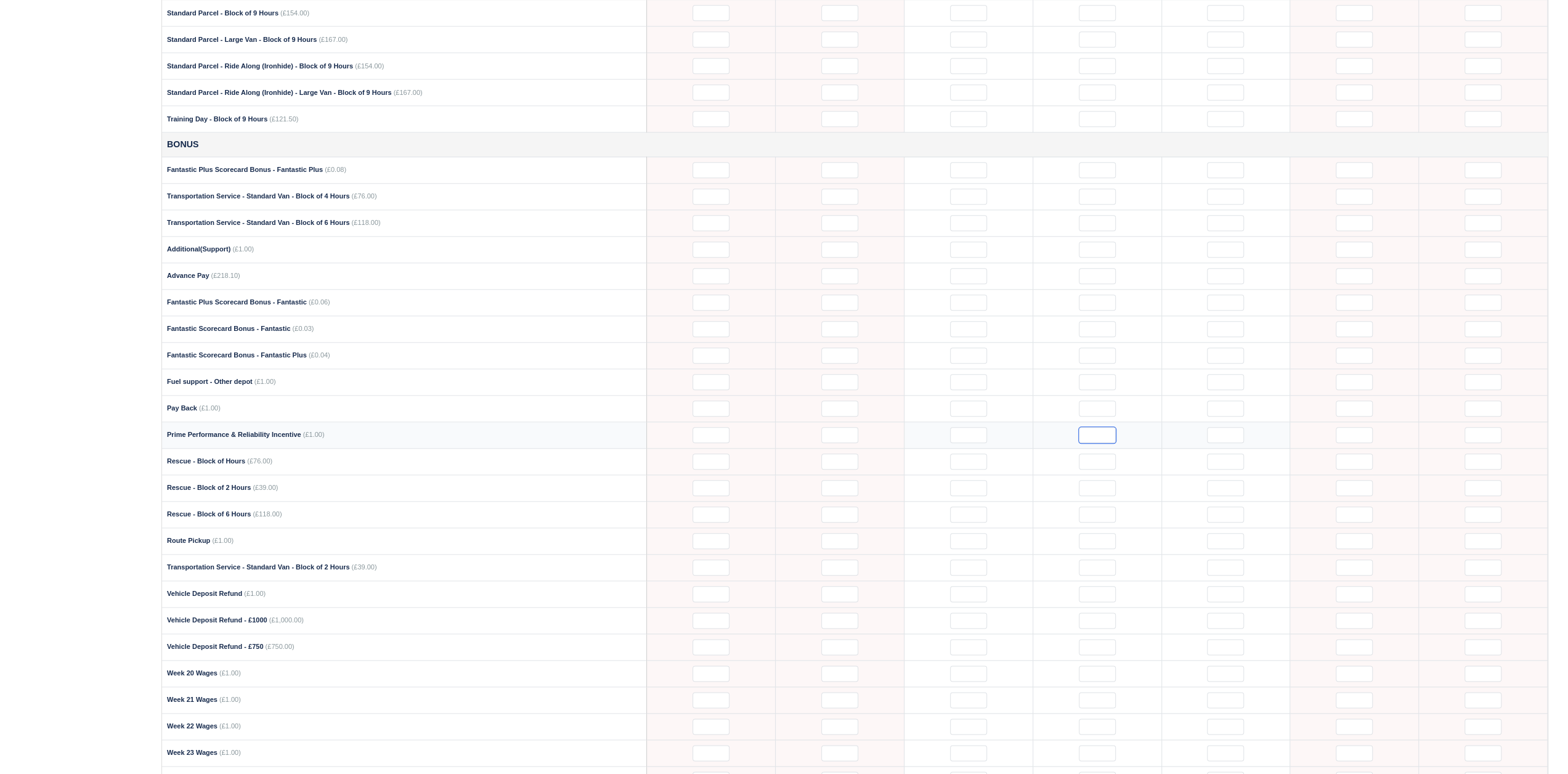 click at bounding box center (1097, 435) 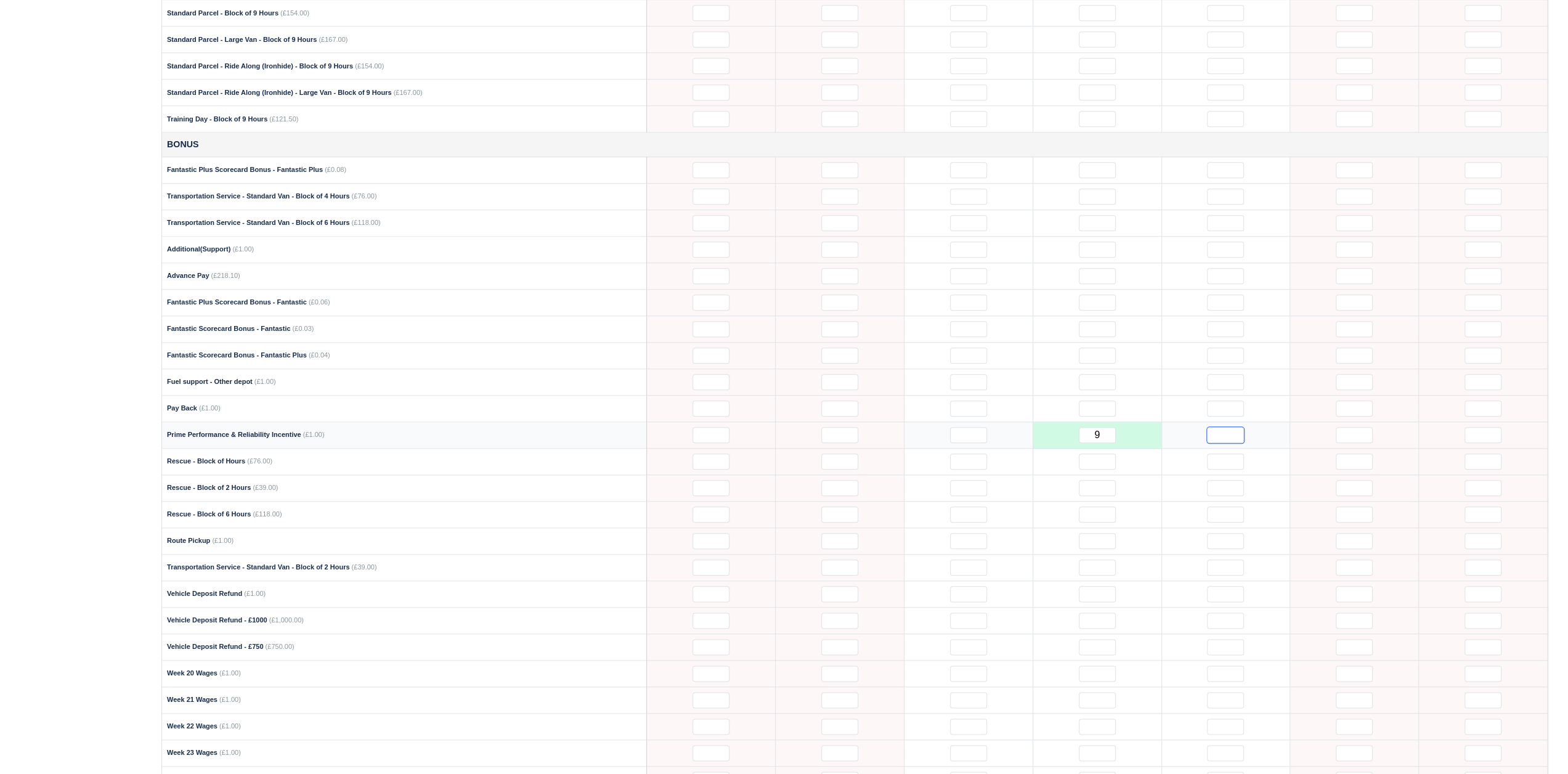 click at bounding box center (1225, 435) 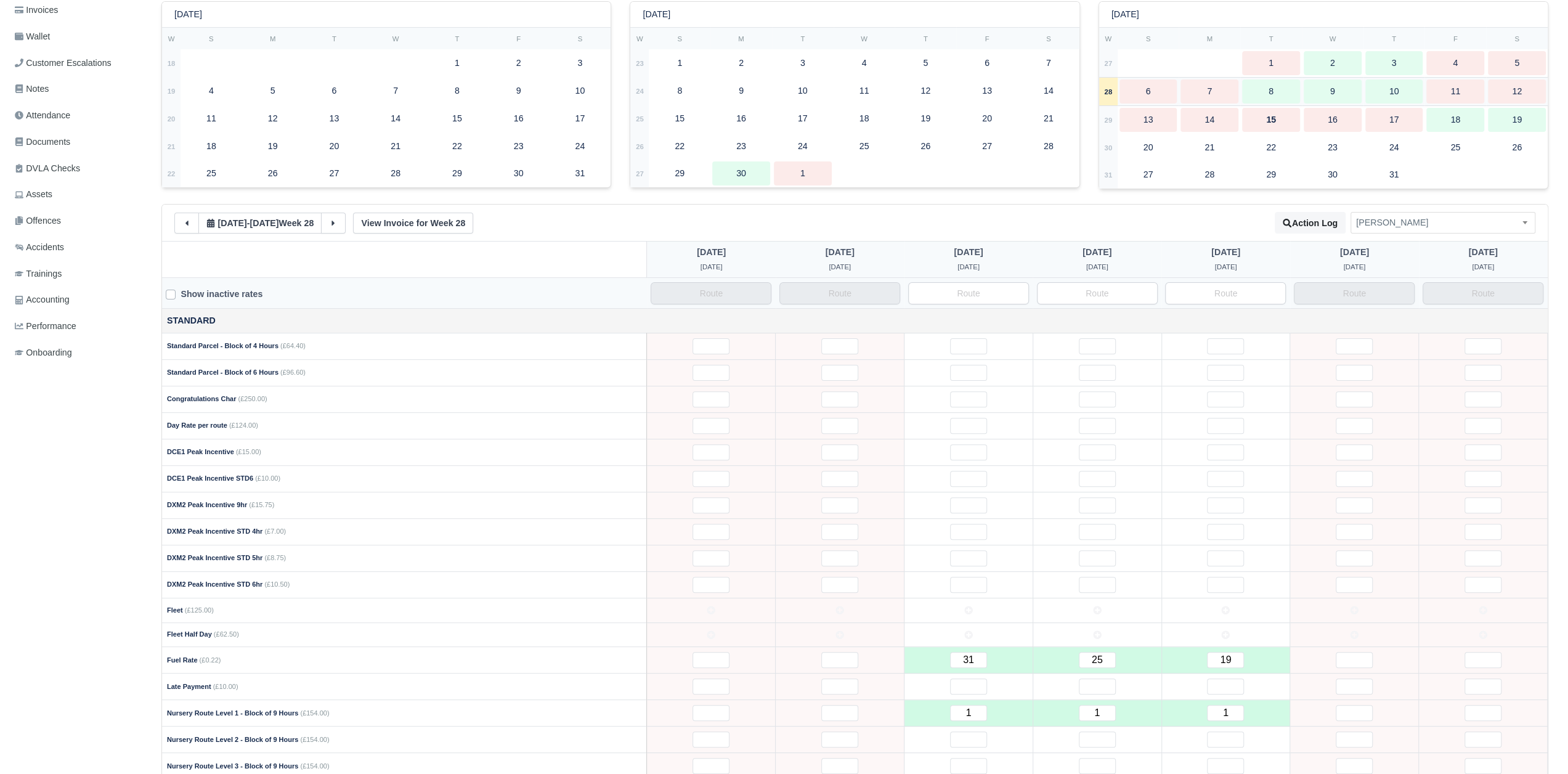 scroll, scrollTop: 0, scrollLeft: 0, axis: both 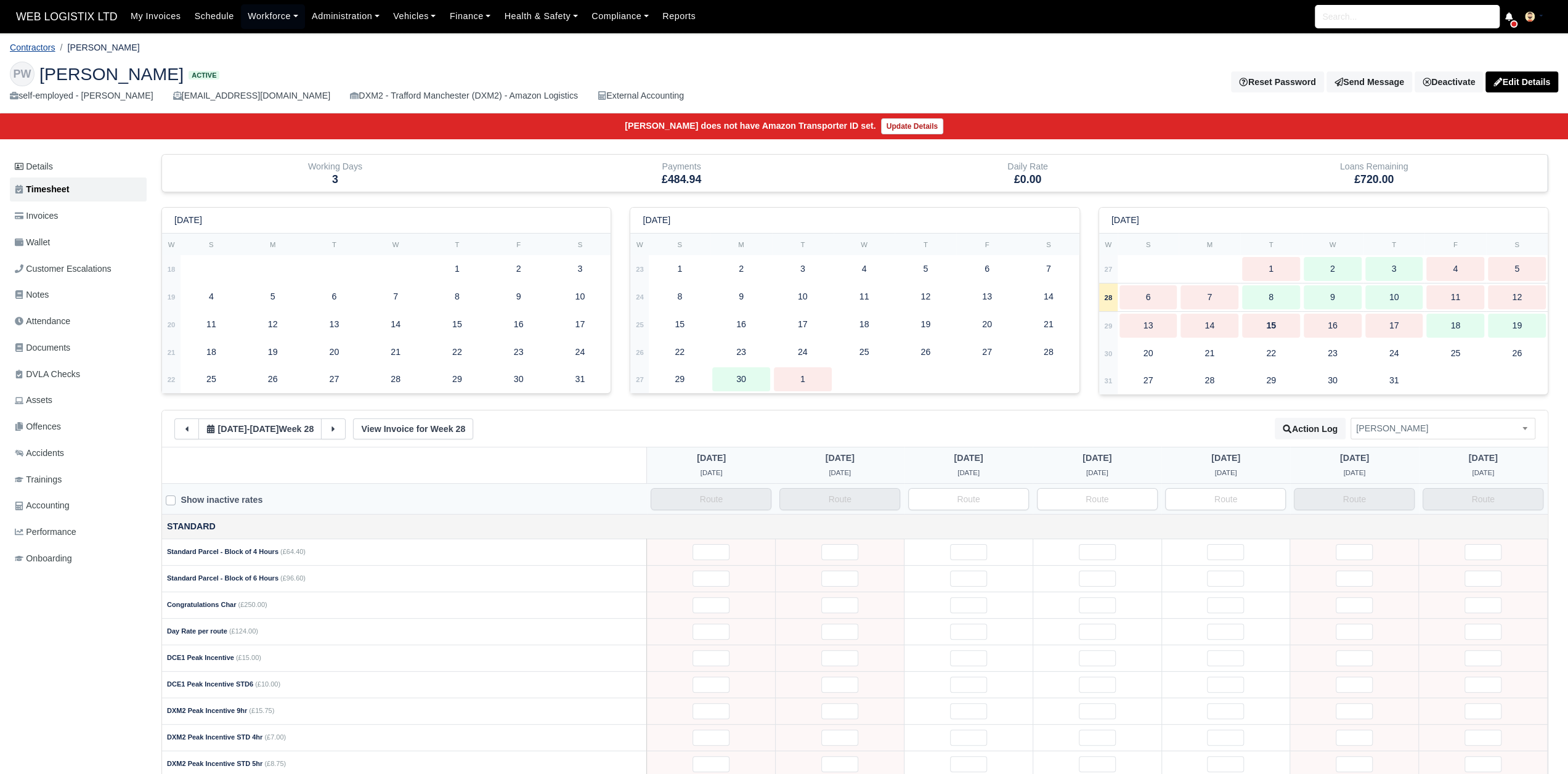 click on "Contractors" at bounding box center (33, 47) 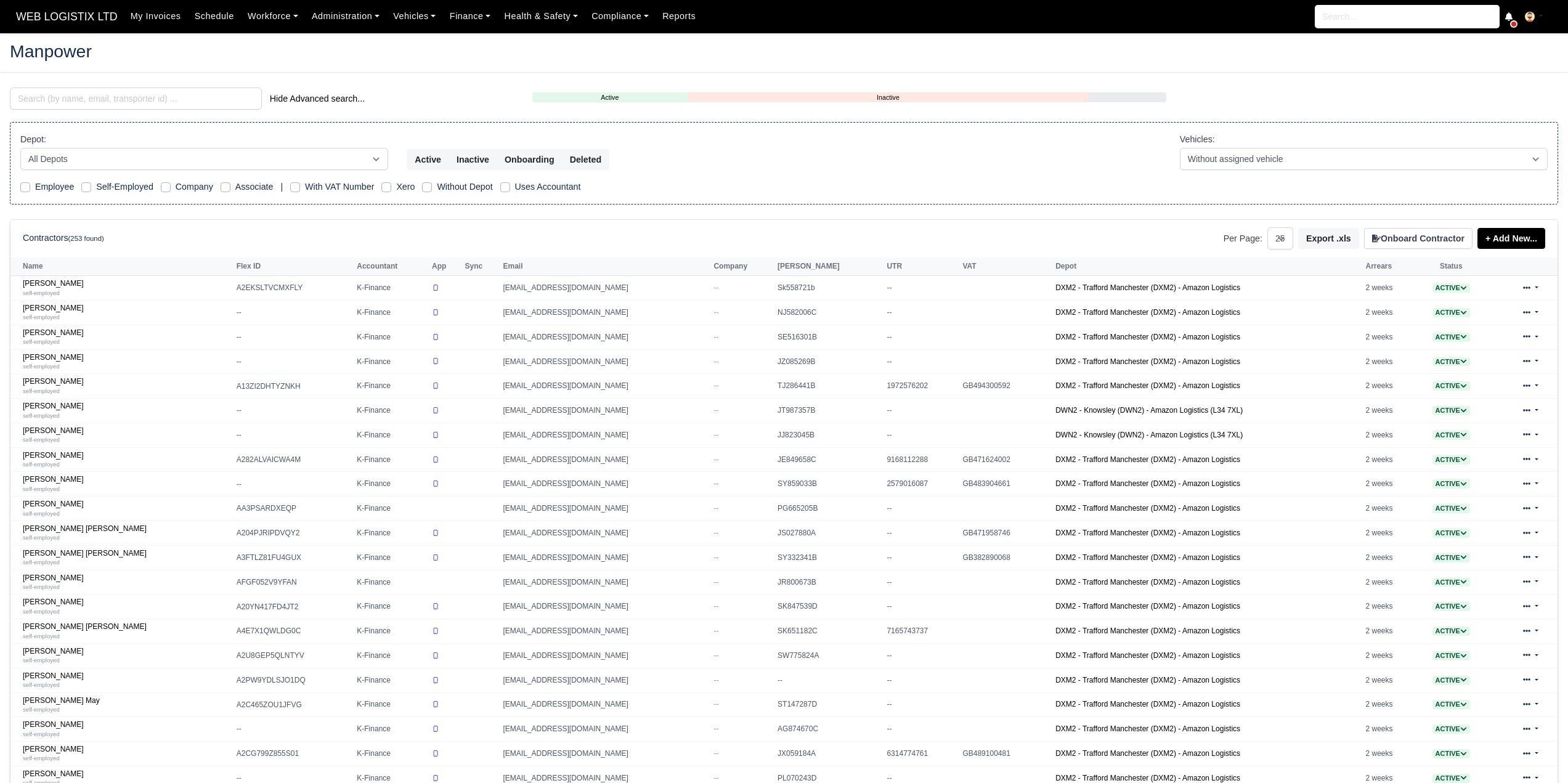 select on "25" 